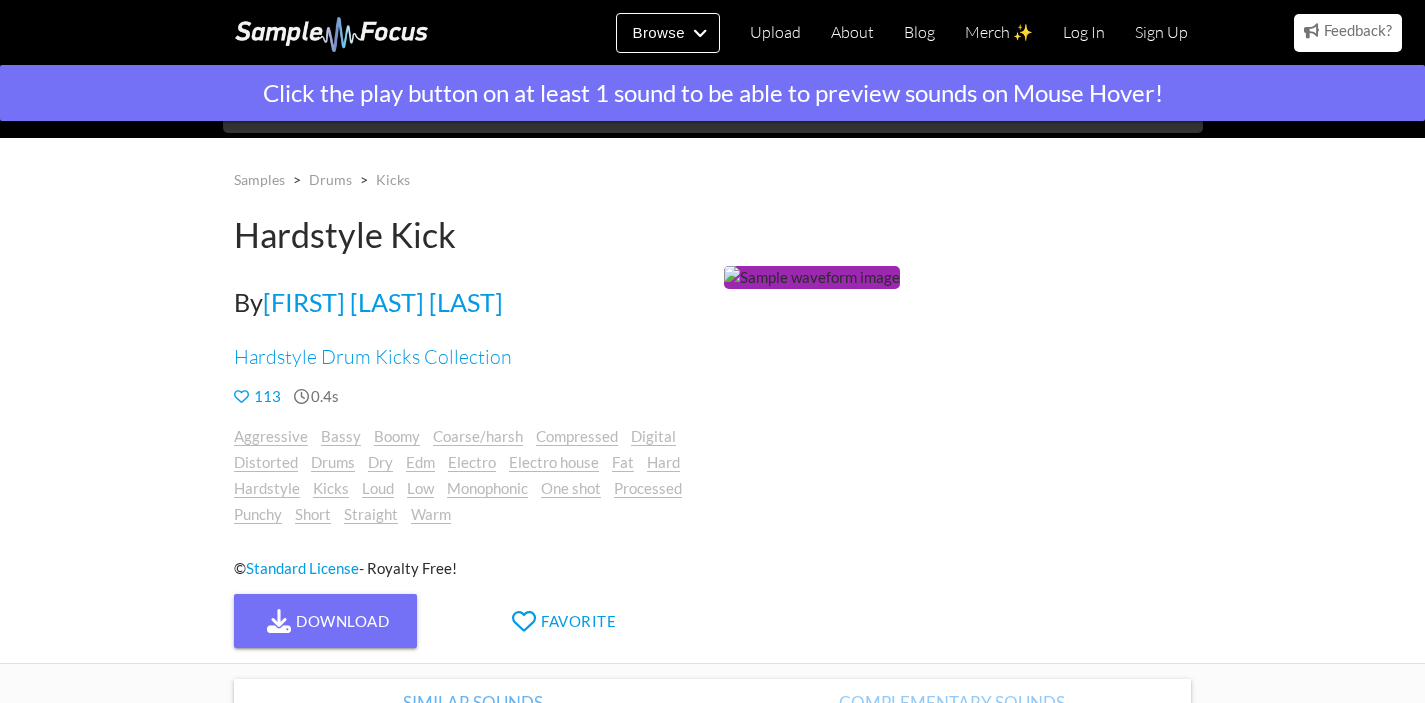 scroll, scrollTop: 0, scrollLeft: 0, axis: both 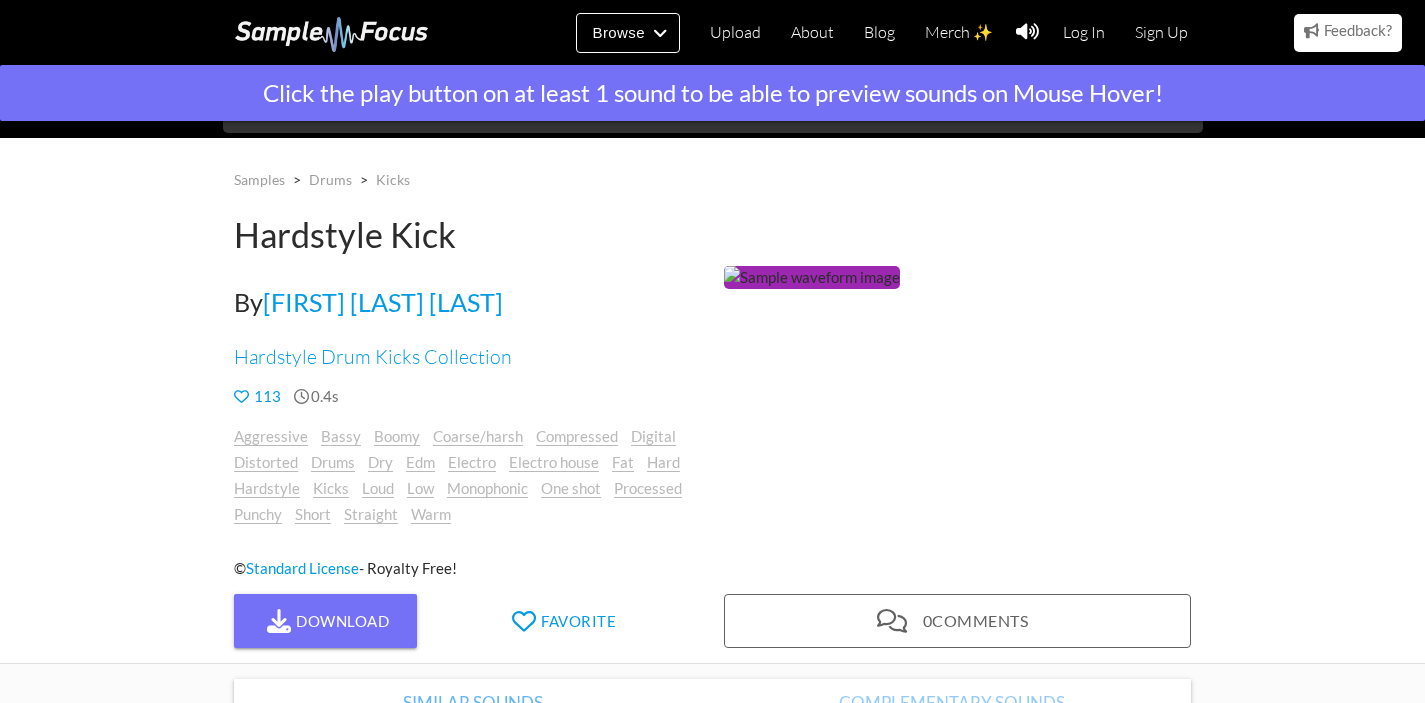 click at bounding box center [812, 277] 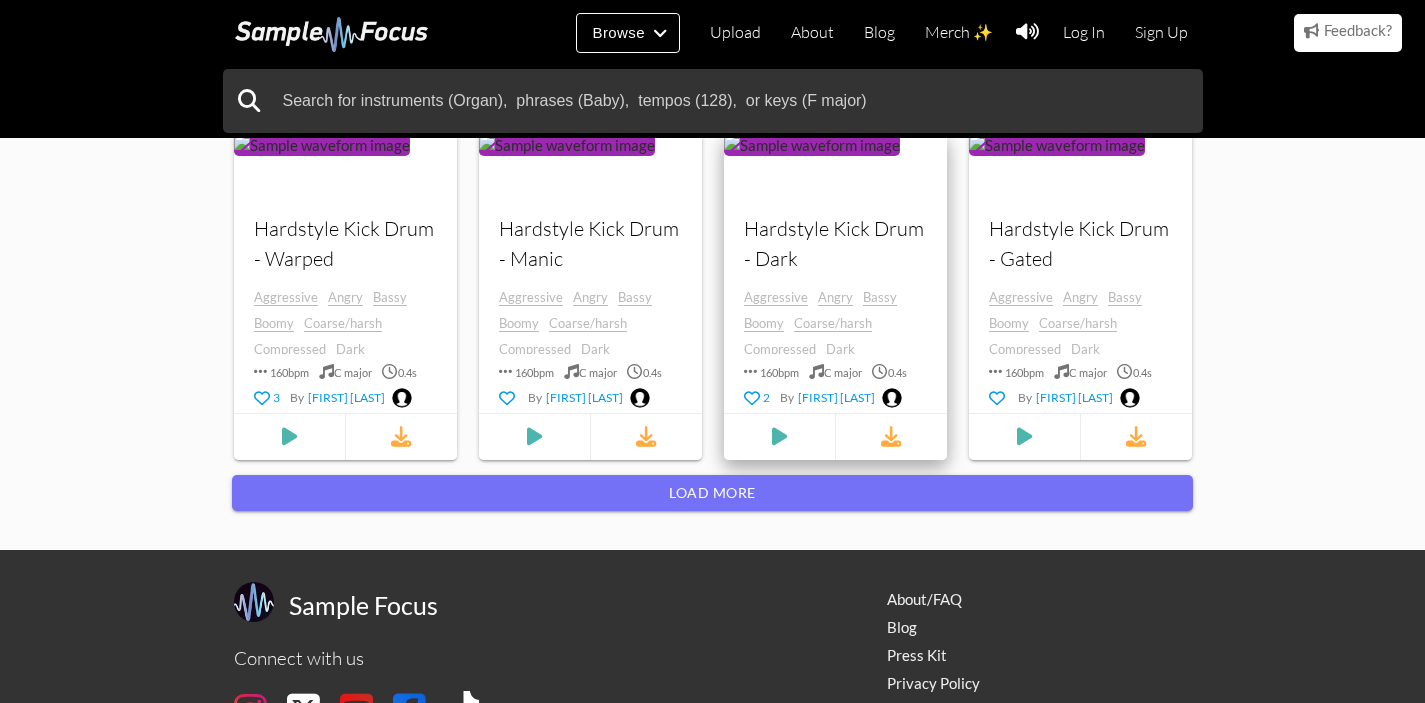 scroll, scrollTop: 2065, scrollLeft: 0, axis: vertical 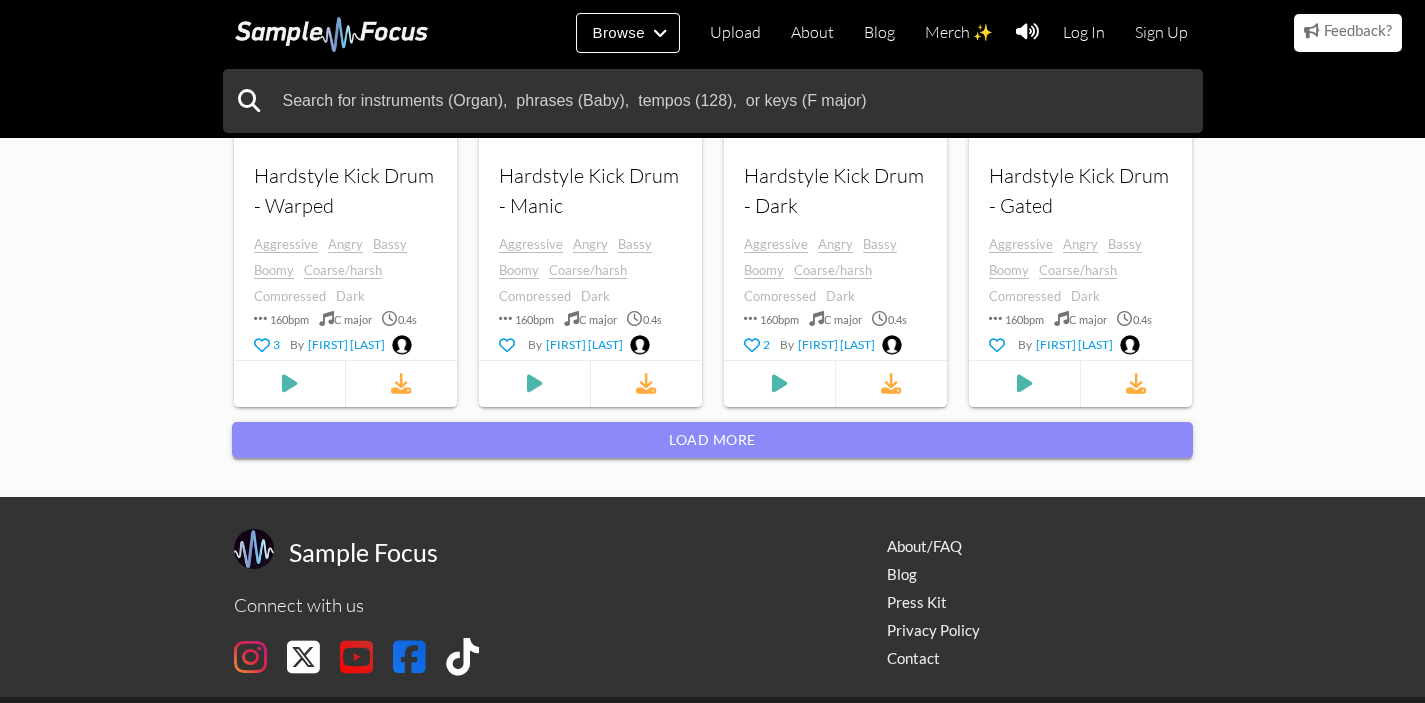 click on "Load more" at bounding box center [712, 440] 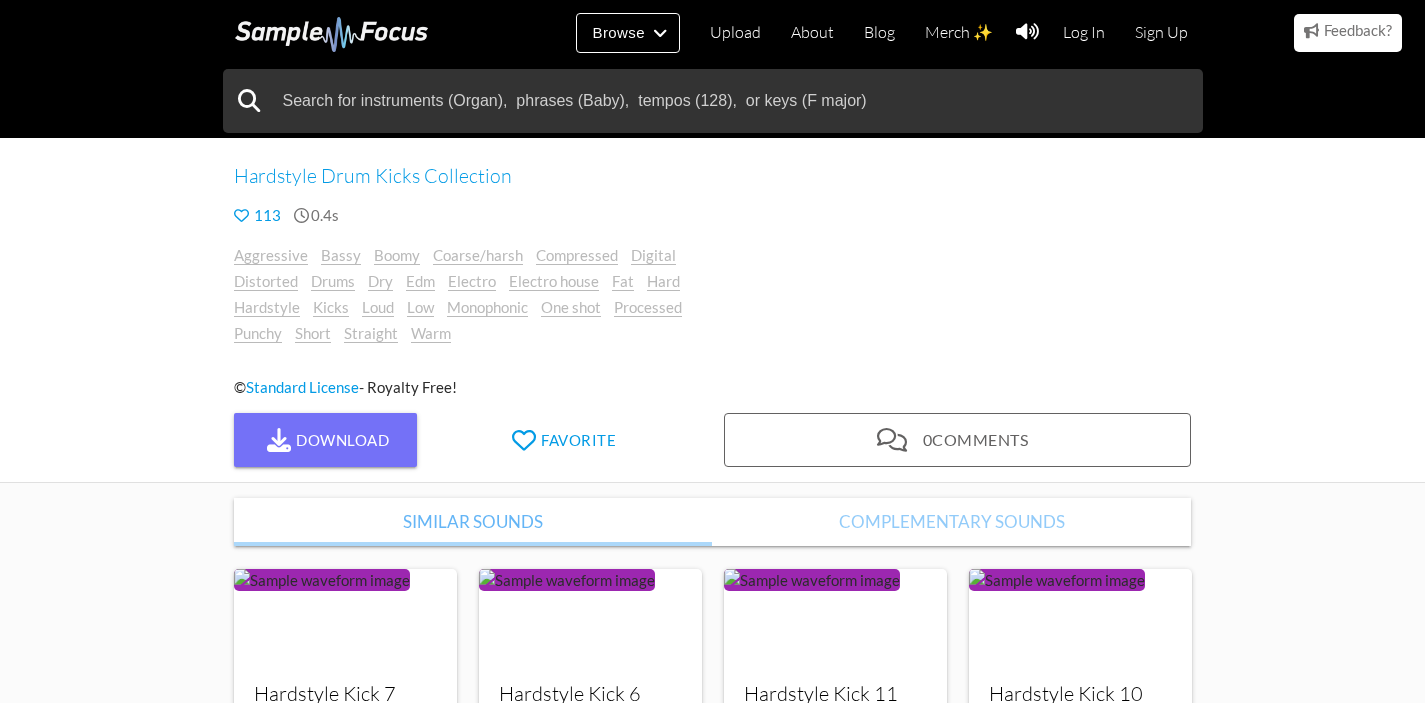 scroll, scrollTop: 0, scrollLeft: 0, axis: both 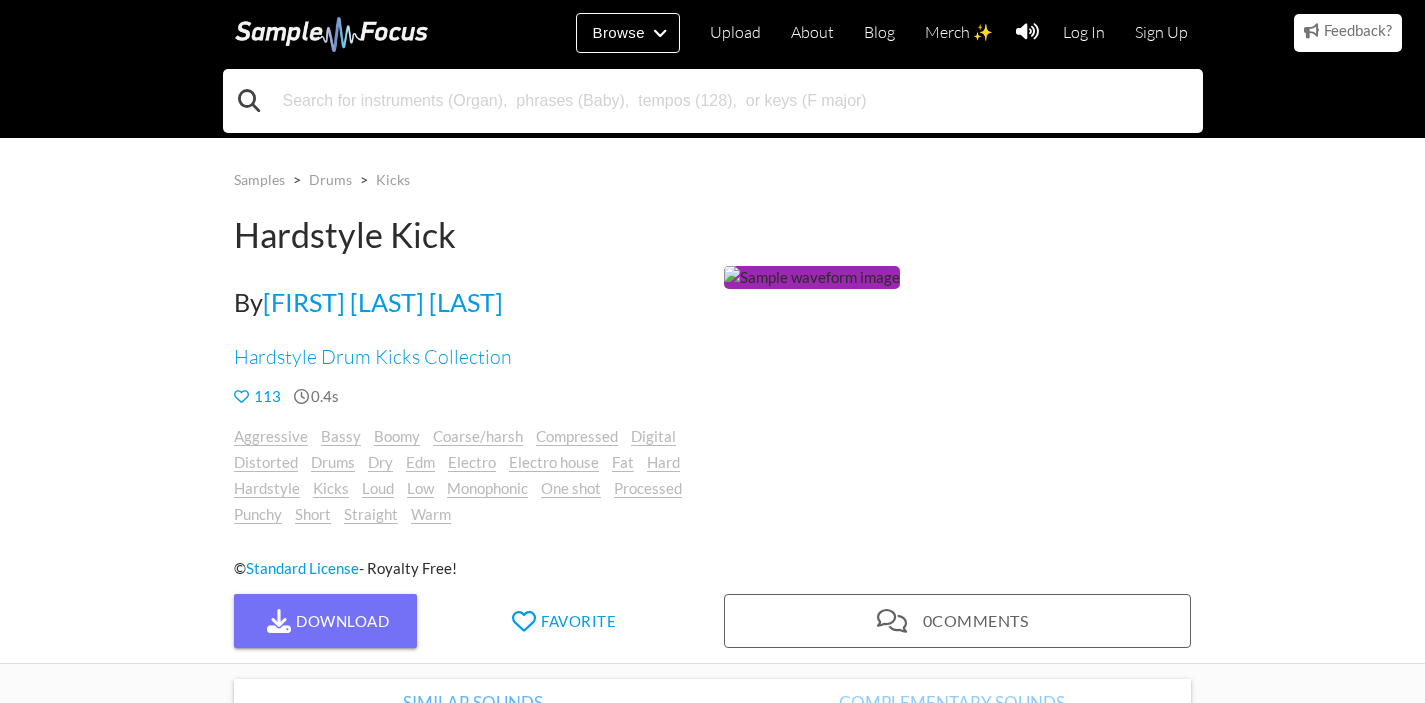 click at bounding box center [713, 101] 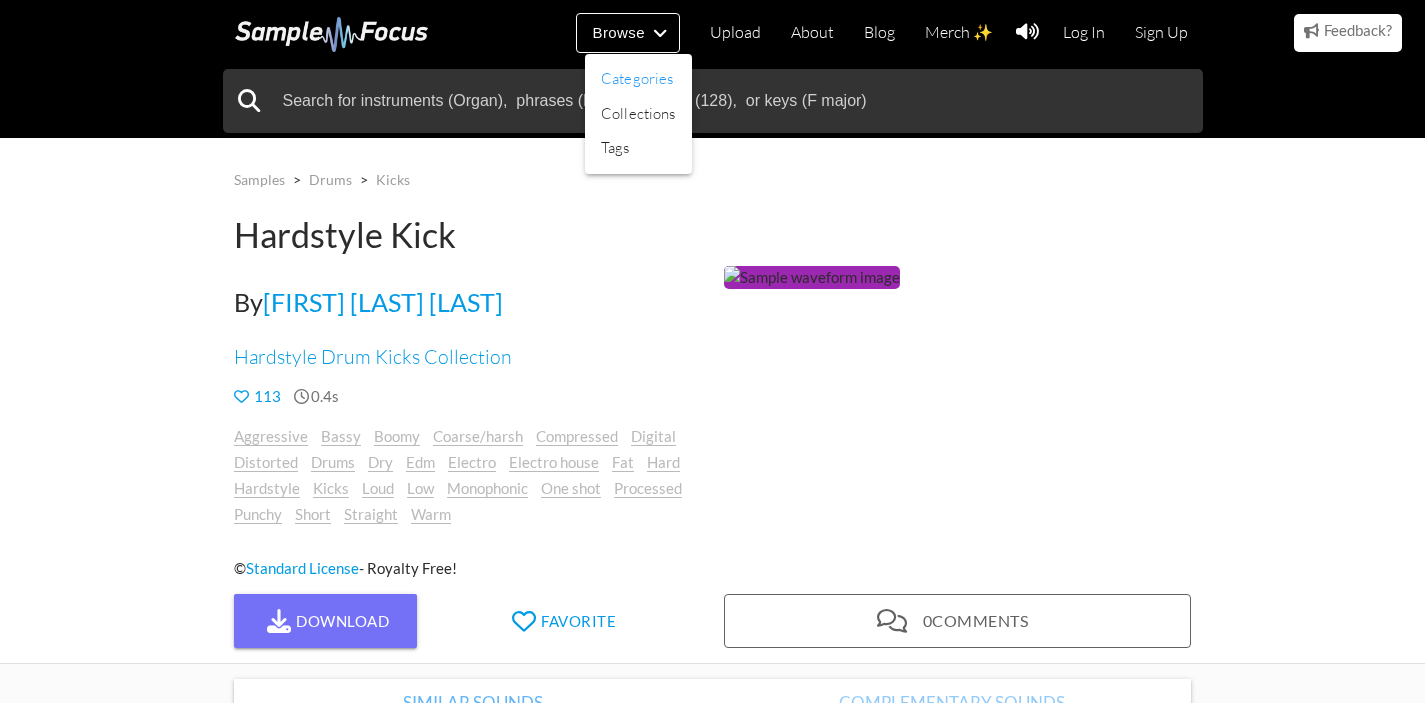 click on "Categories" at bounding box center (638, 79) 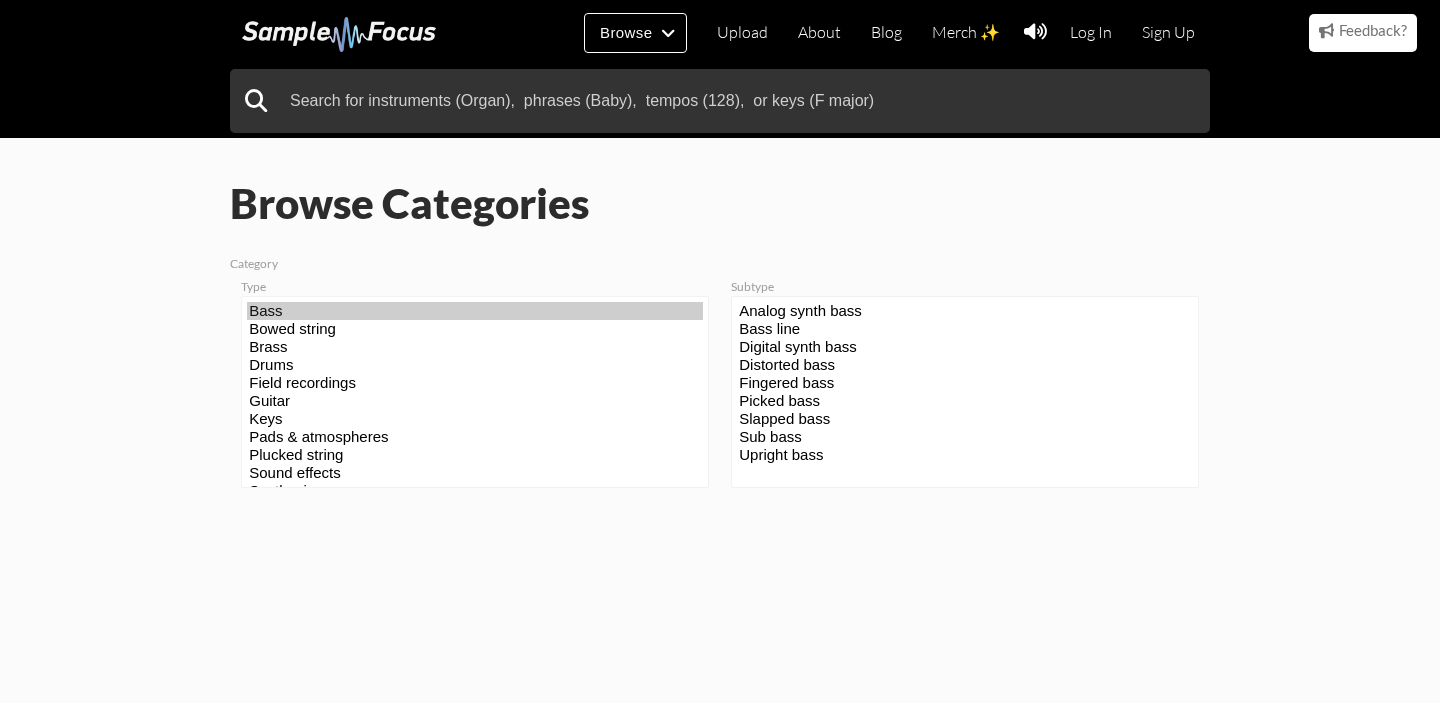 scroll, scrollTop: 0, scrollLeft: 0, axis: both 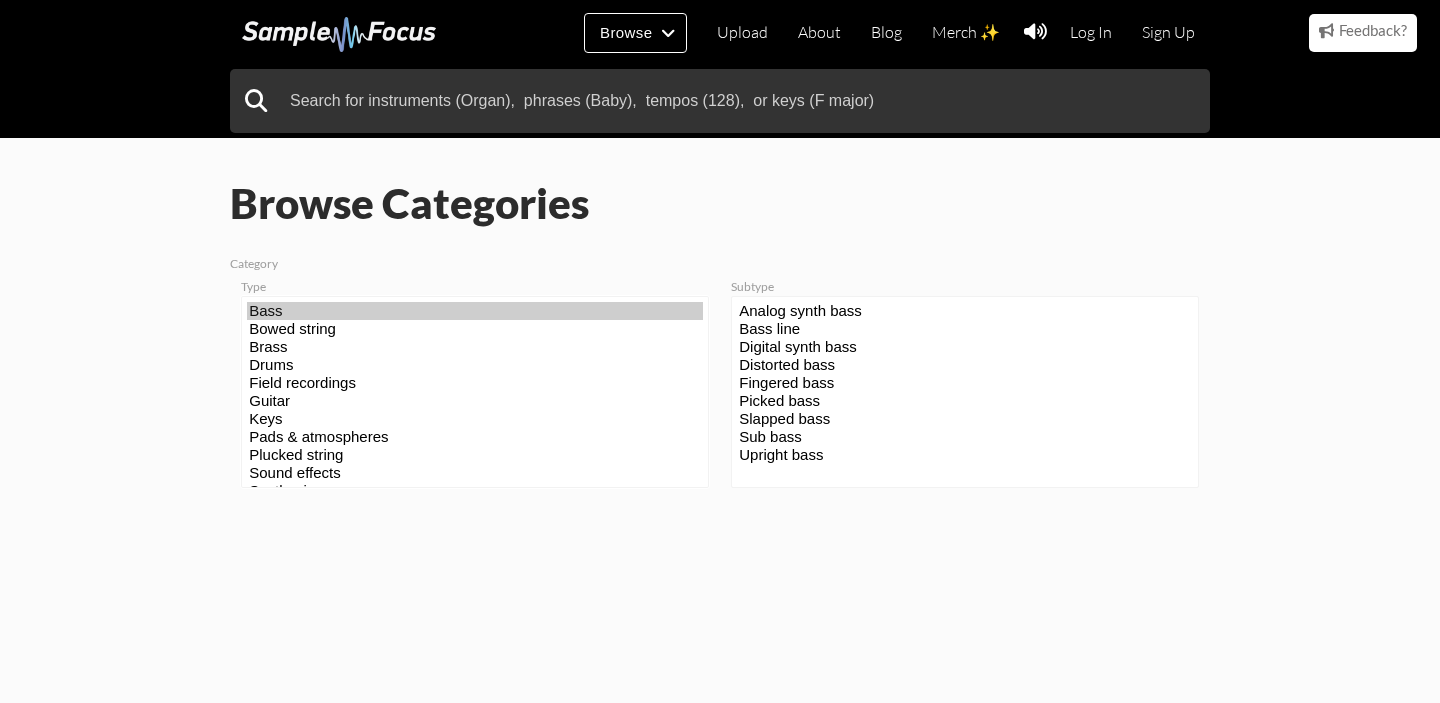 select on "33" 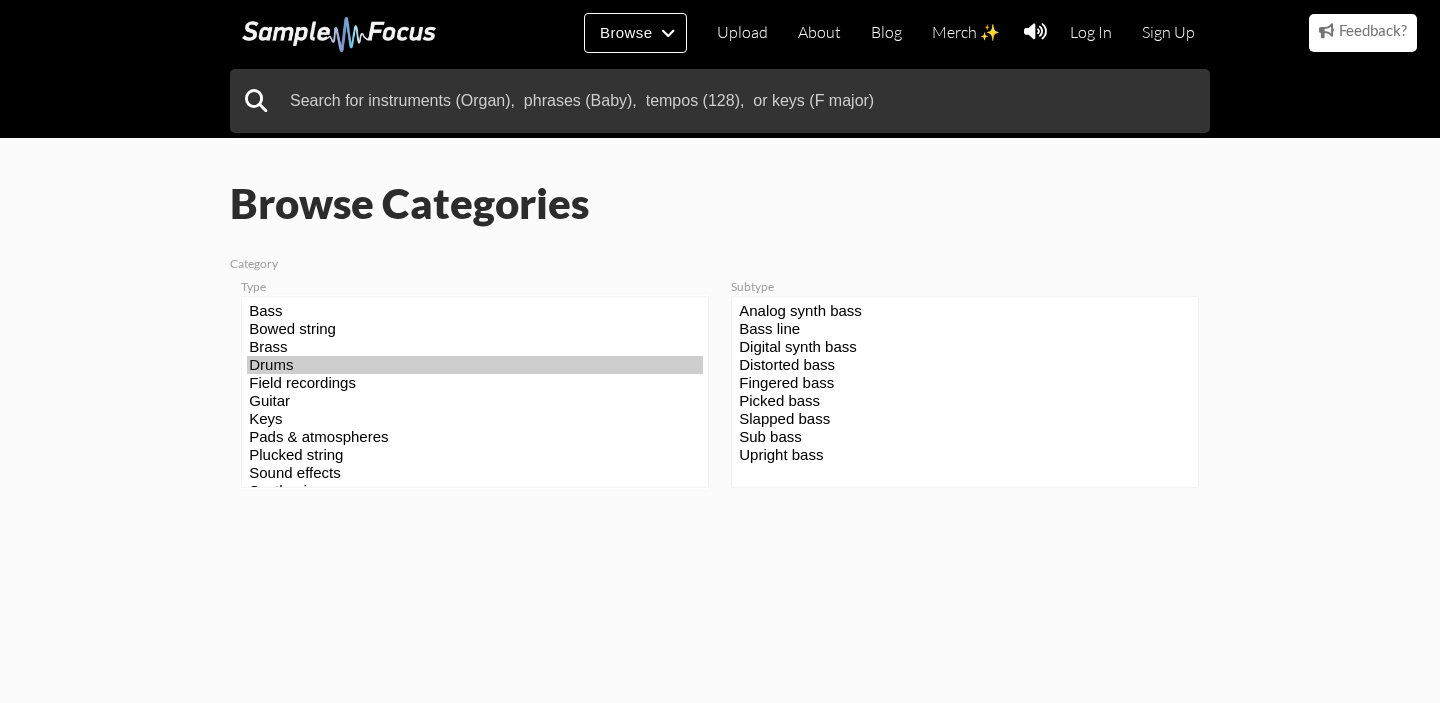 click on "Drums" at bounding box center [475, 365] 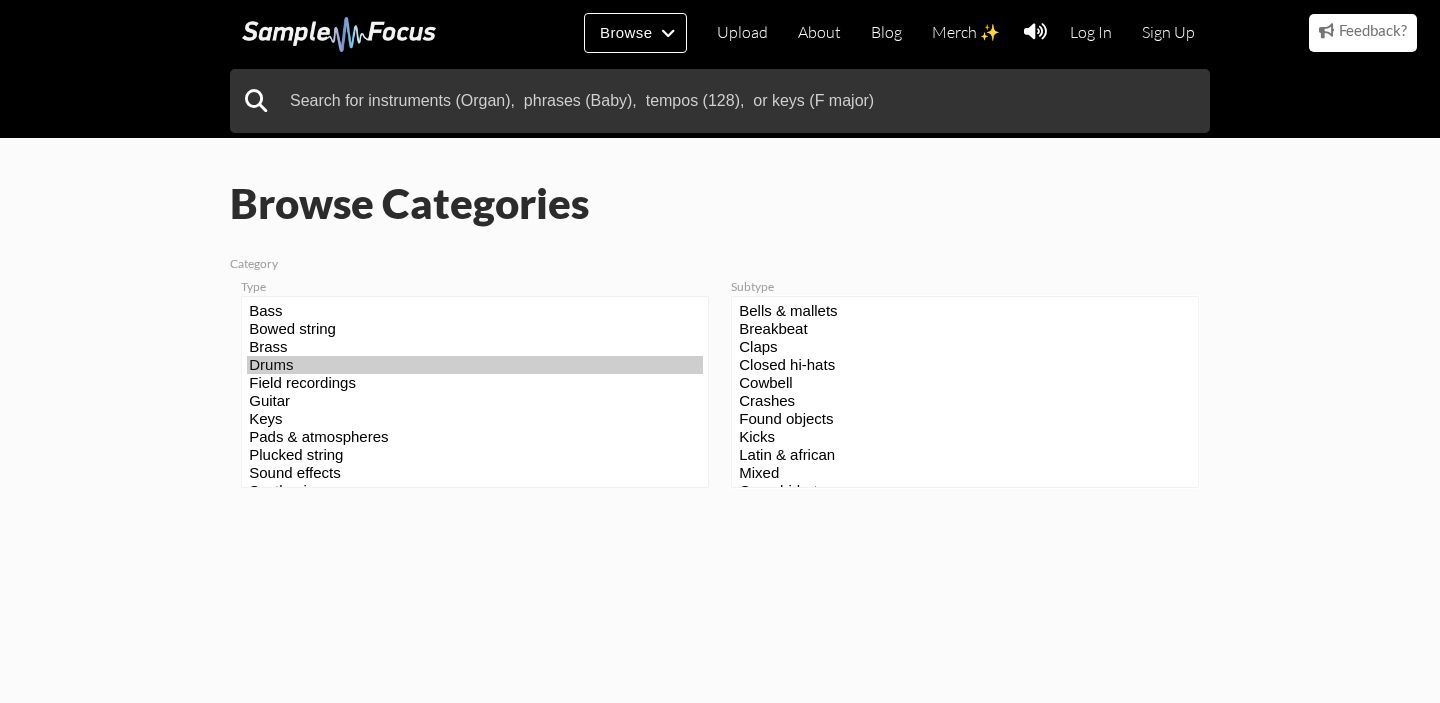 scroll, scrollTop: 46, scrollLeft: 0, axis: vertical 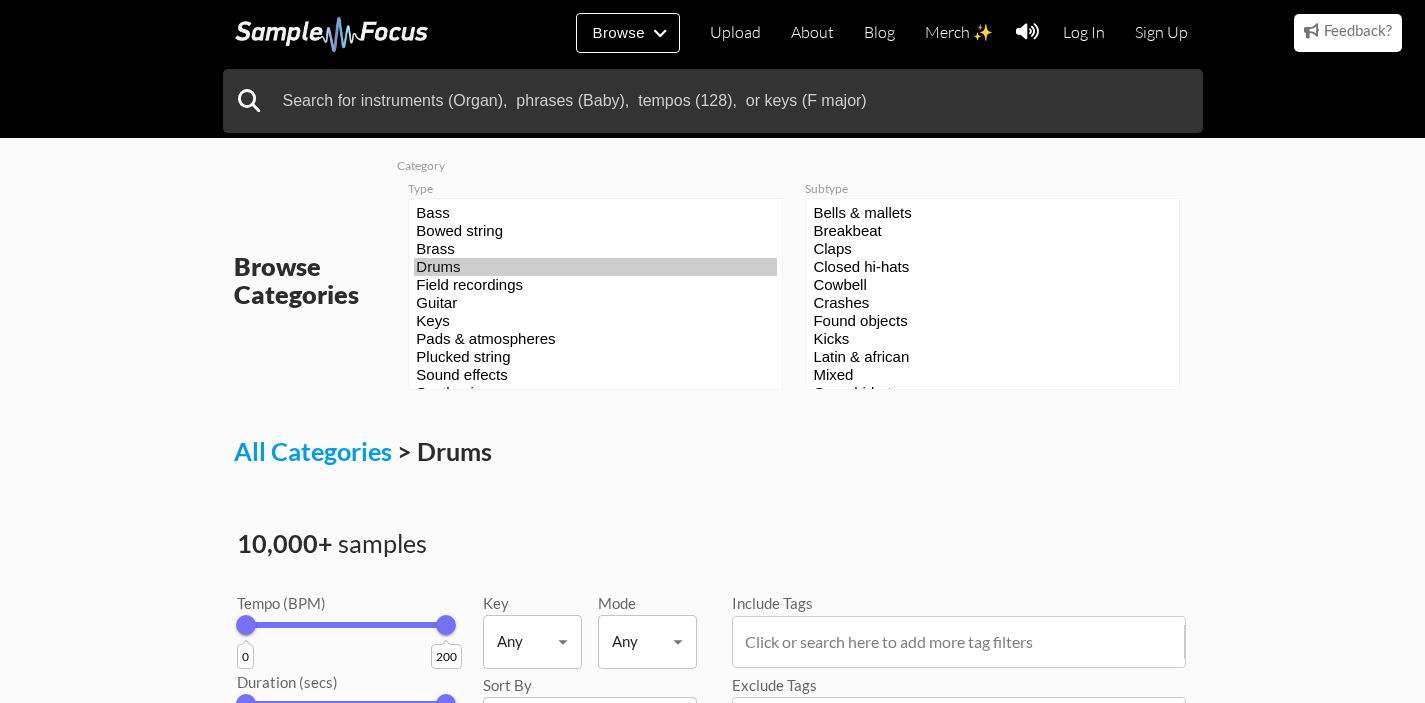 select on "46" 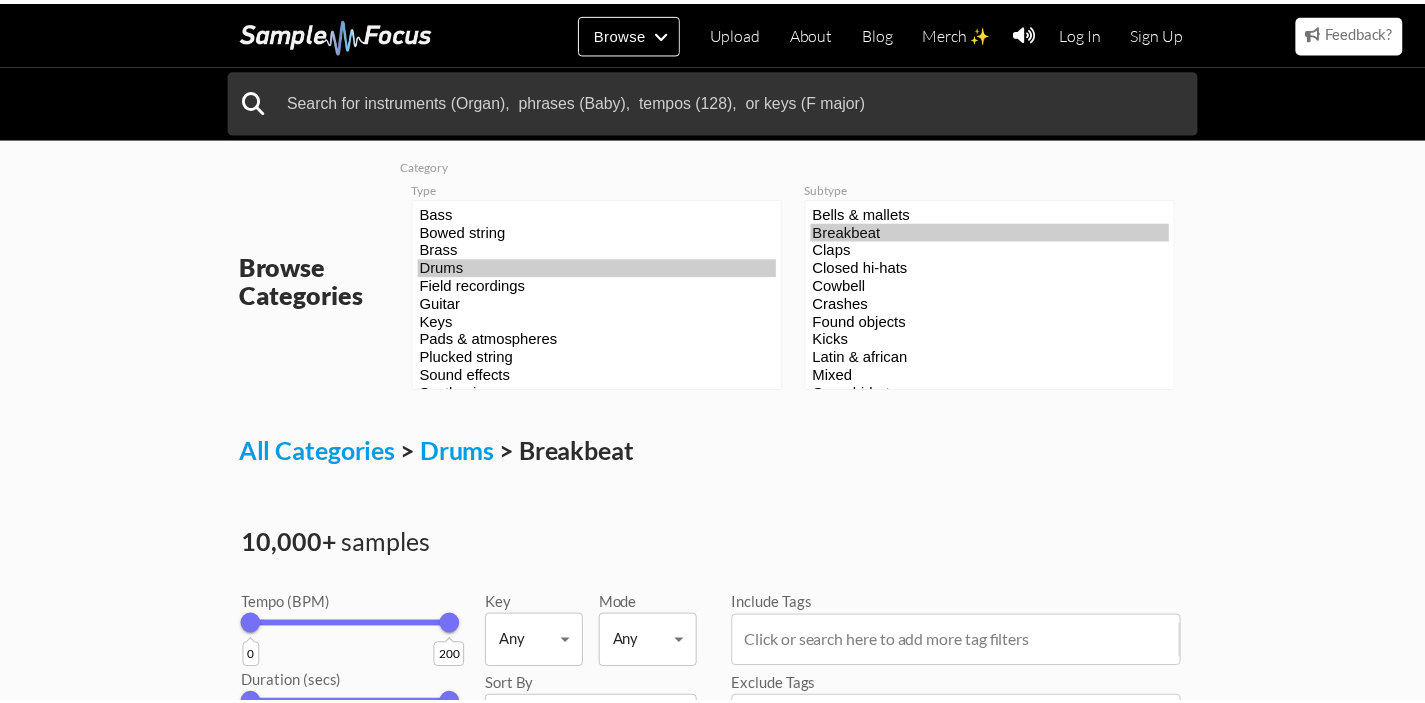 scroll, scrollTop: 0, scrollLeft: 0, axis: both 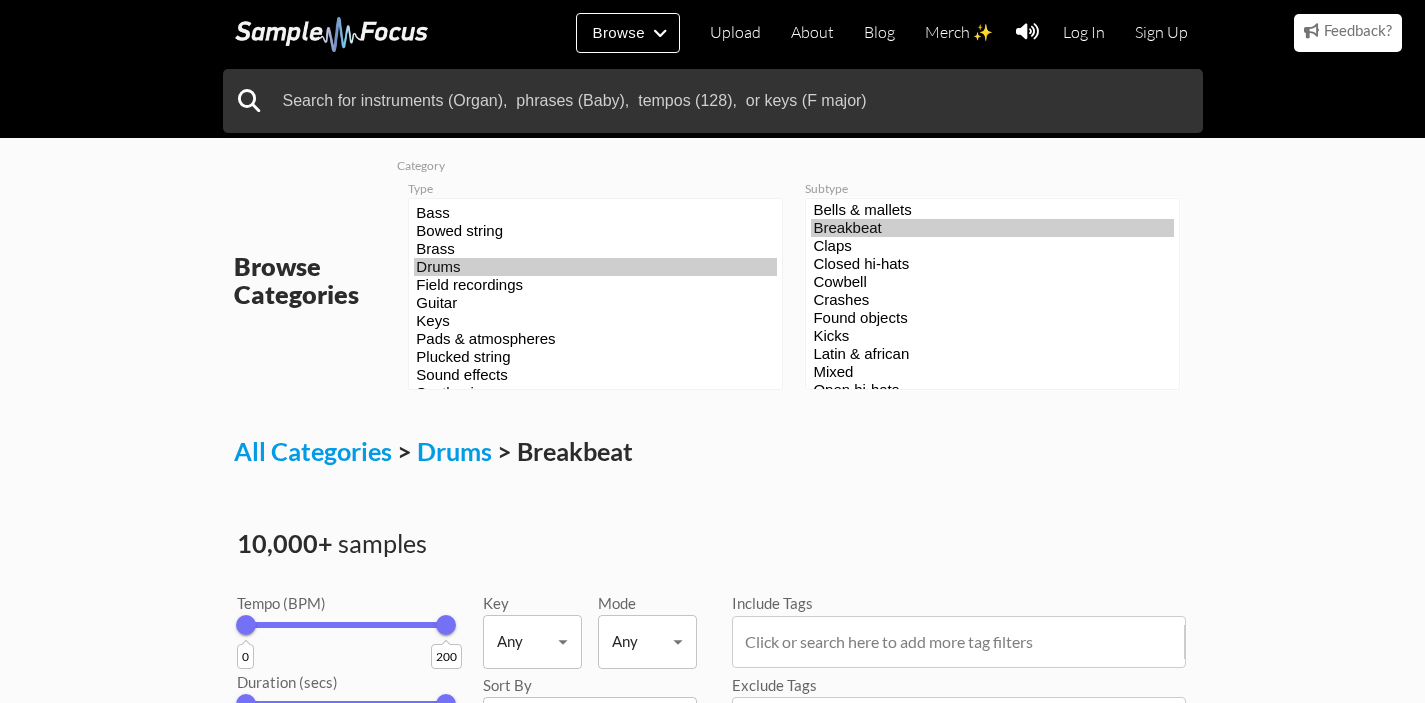 select on "34" 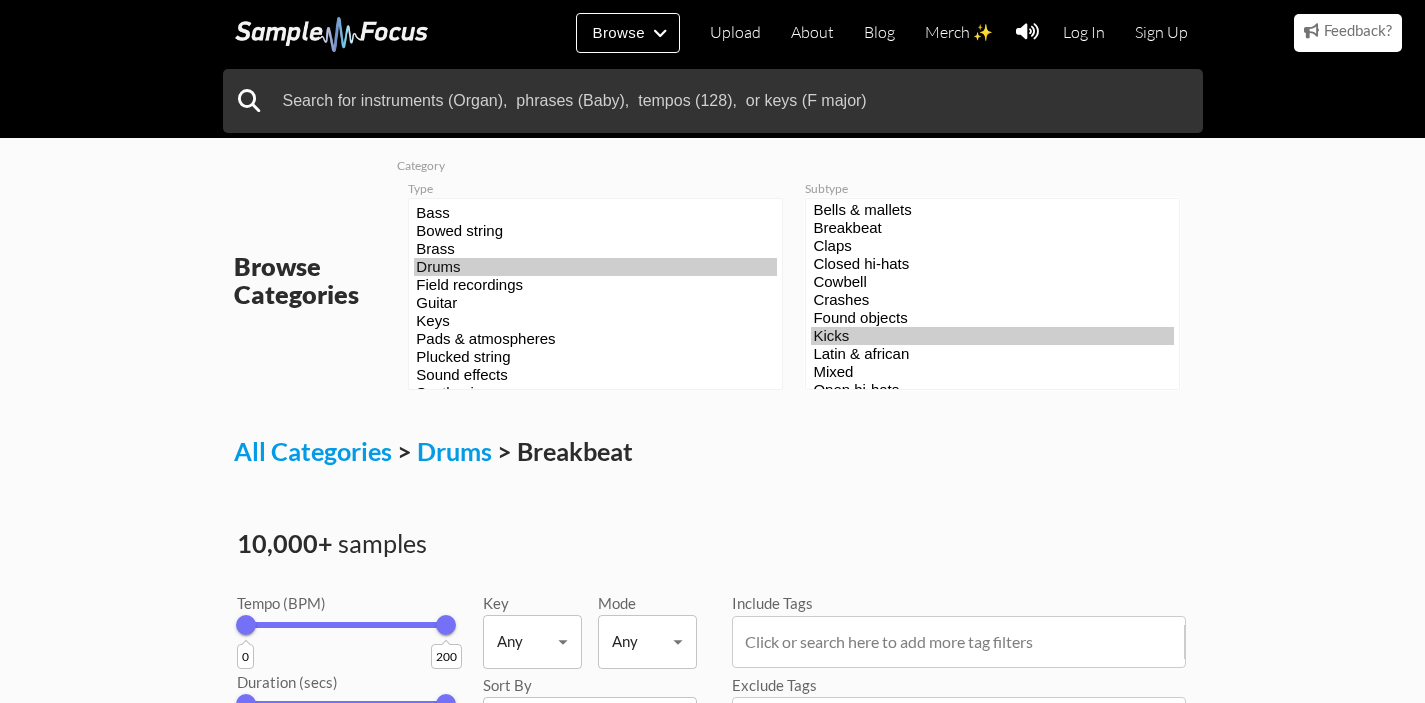click on "Kicks" at bounding box center [992, 336] 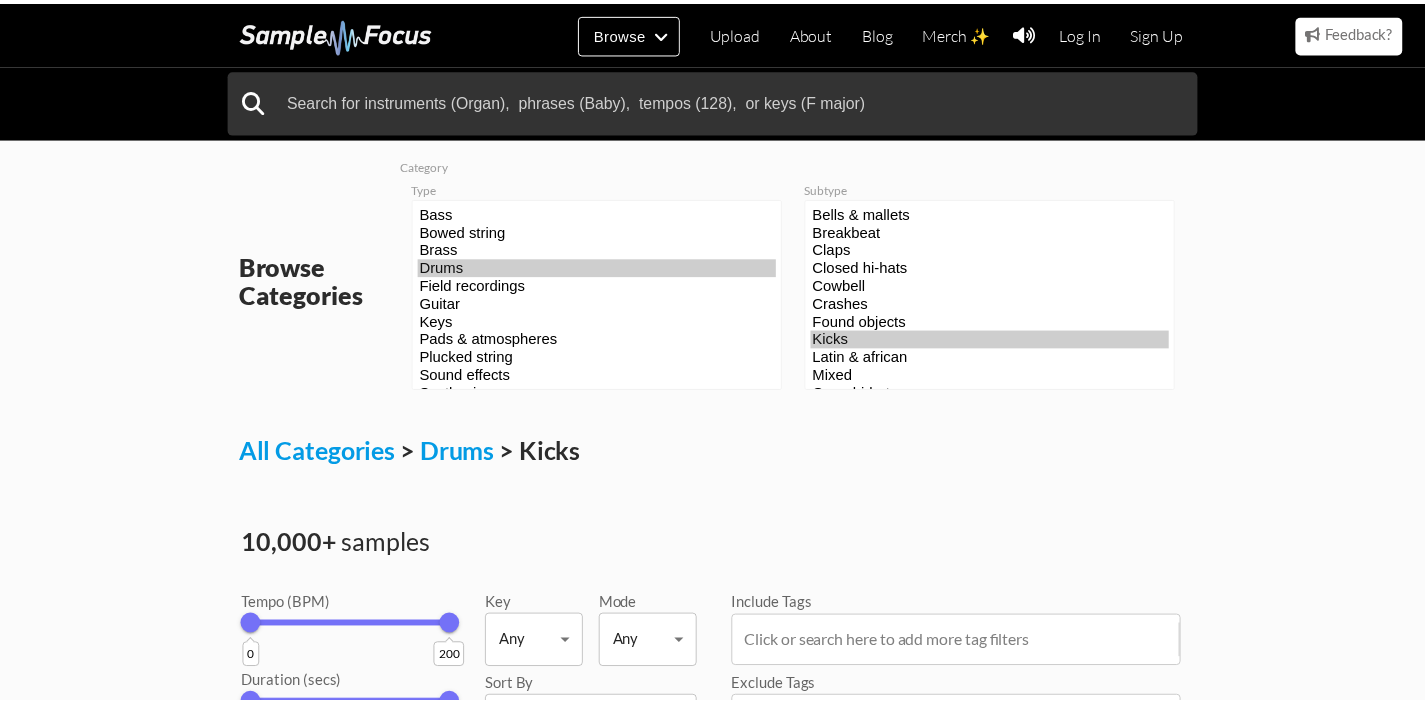 scroll, scrollTop: 0, scrollLeft: 0, axis: both 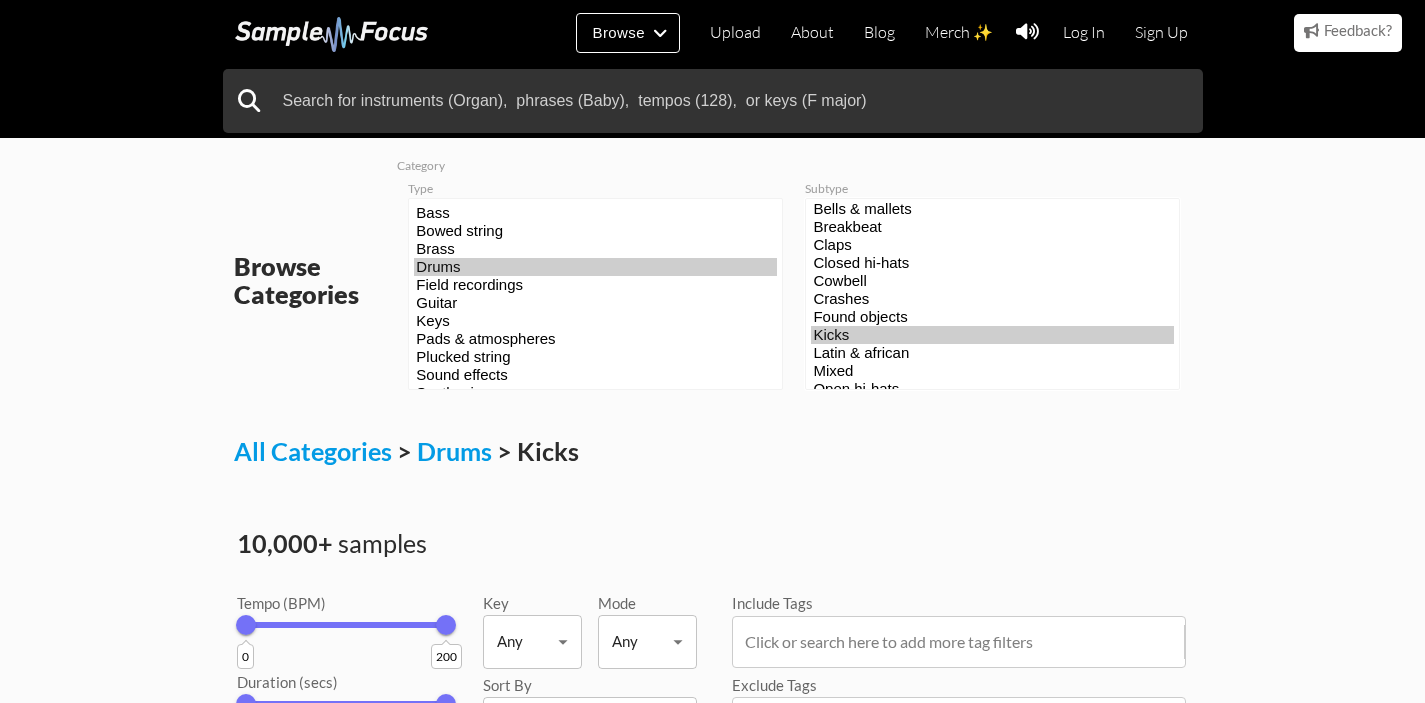 select on "46" 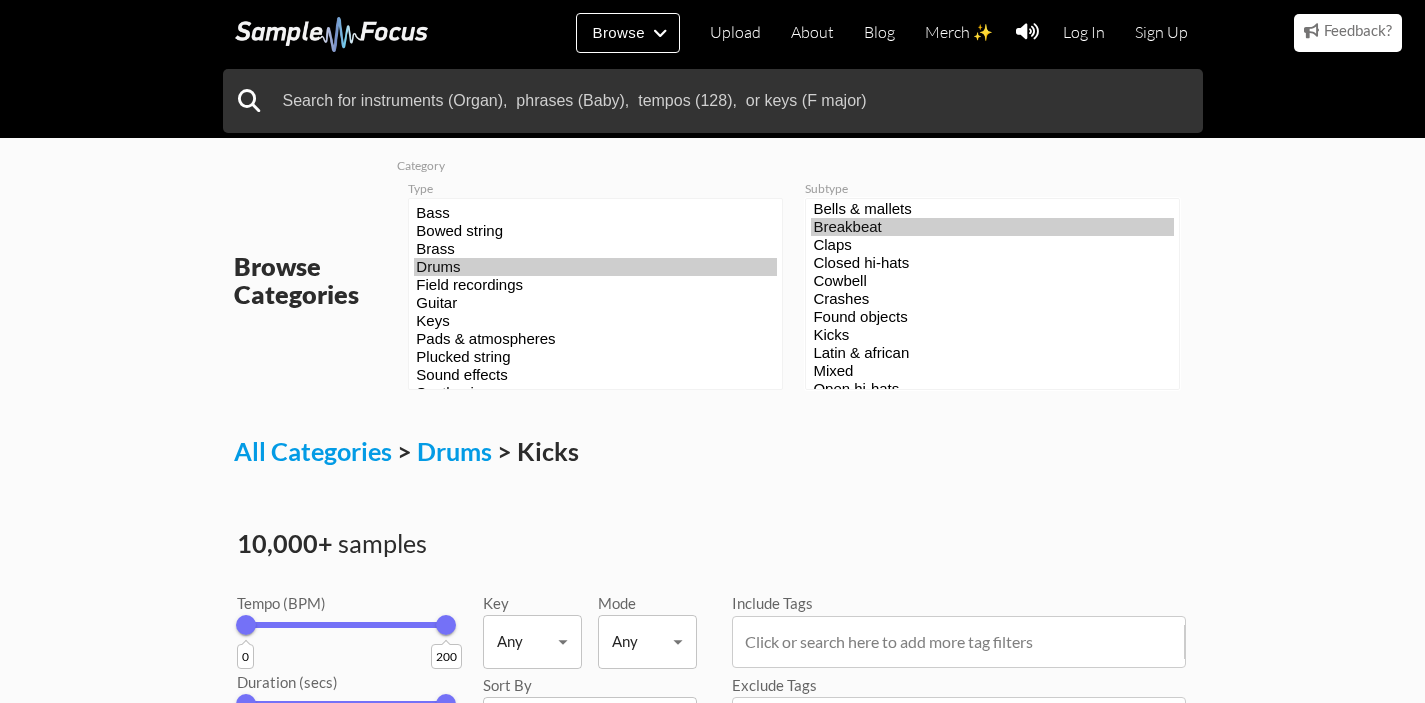 click on "Breakbeat" at bounding box center [992, 227] 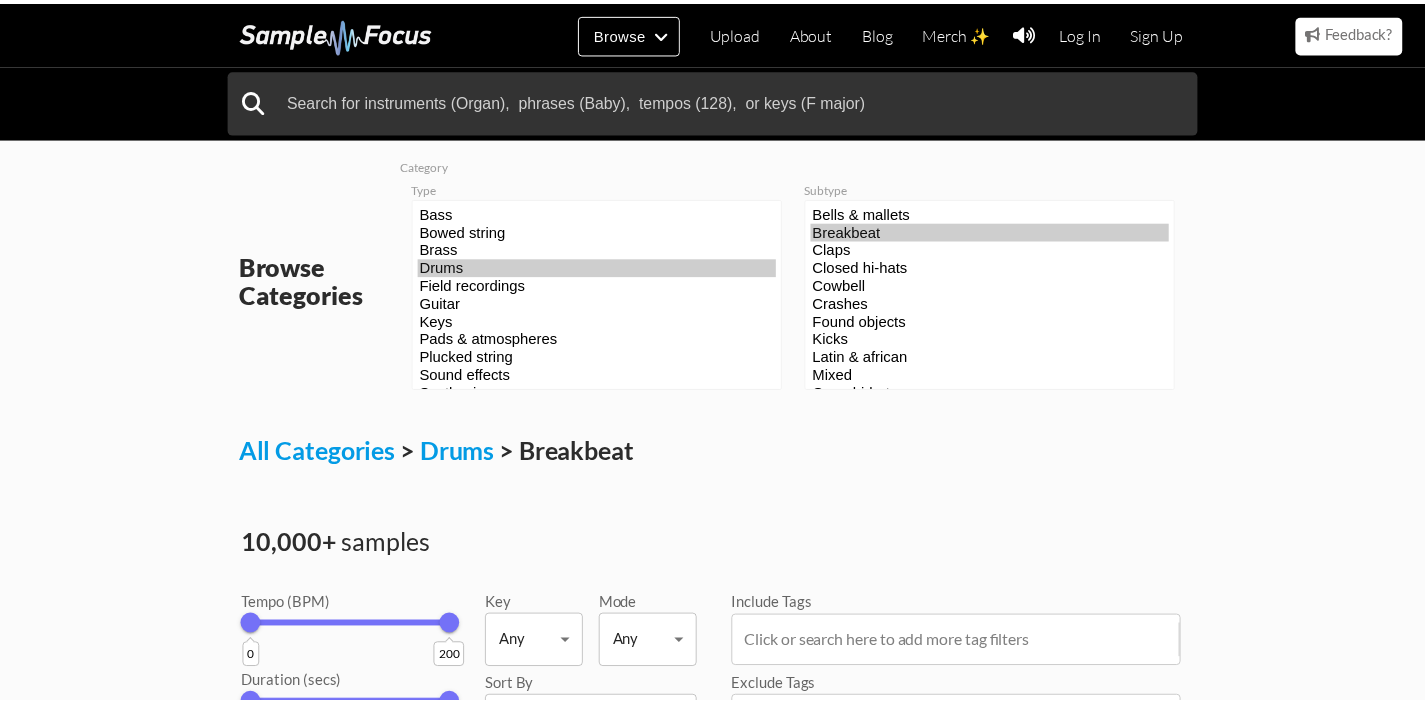 scroll, scrollTop: 0, scrollLeft: 0, axis: both 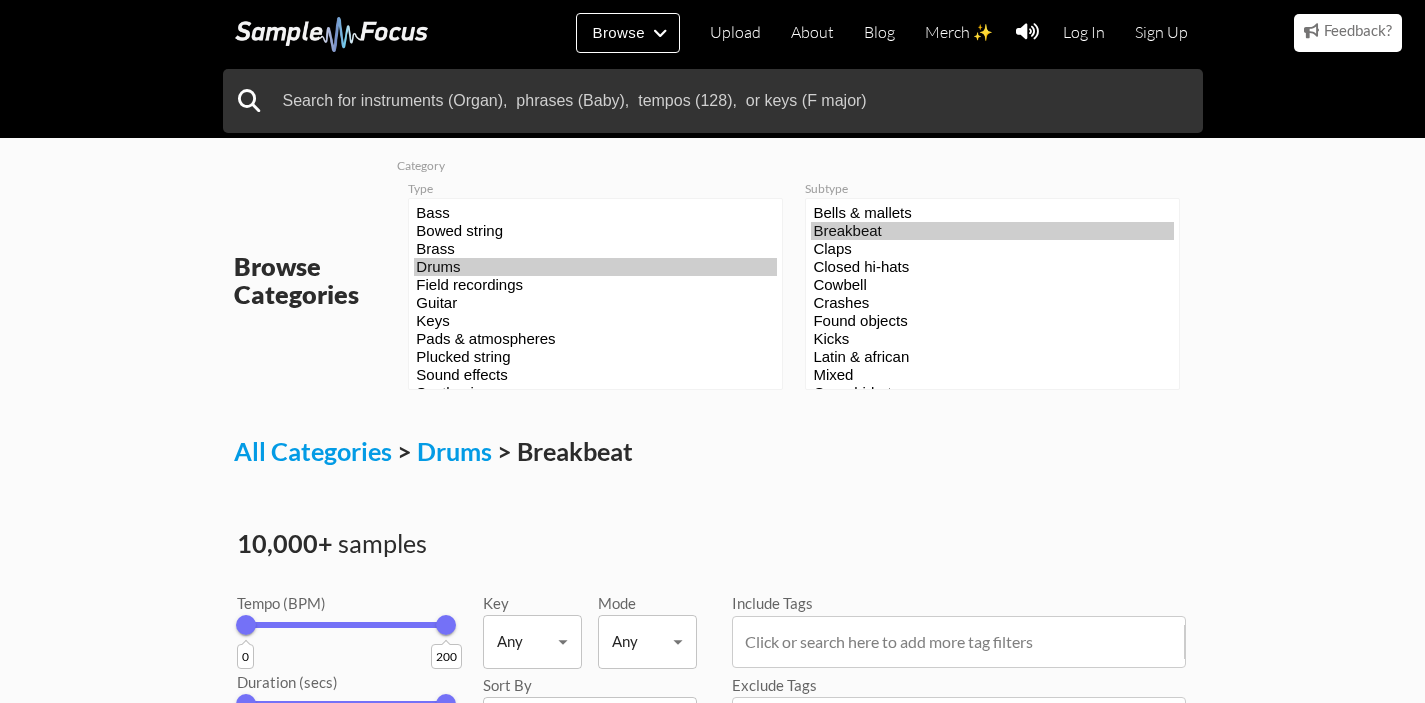 click on "10,000+   samples" at bounding box center (713, 544) 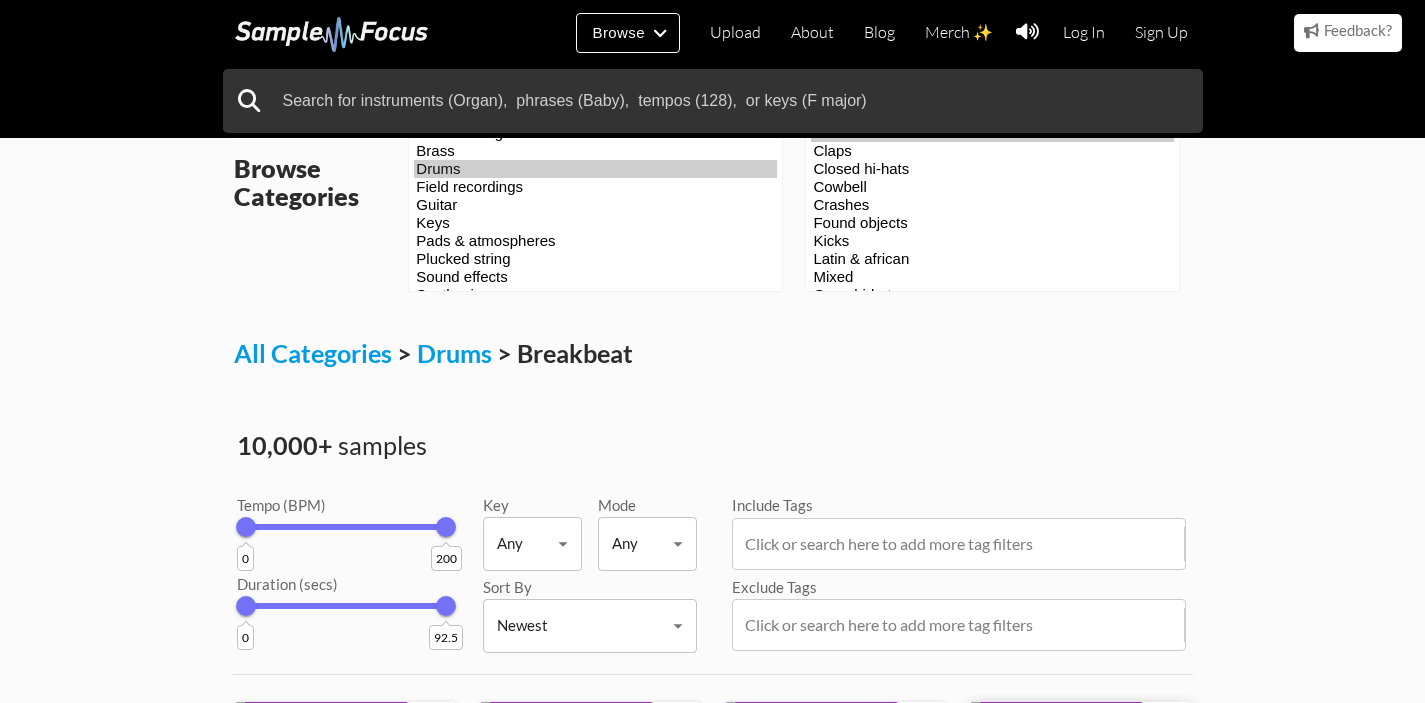 scroll, scrollTop: 281, scrollLeft: 0, axis: vertical 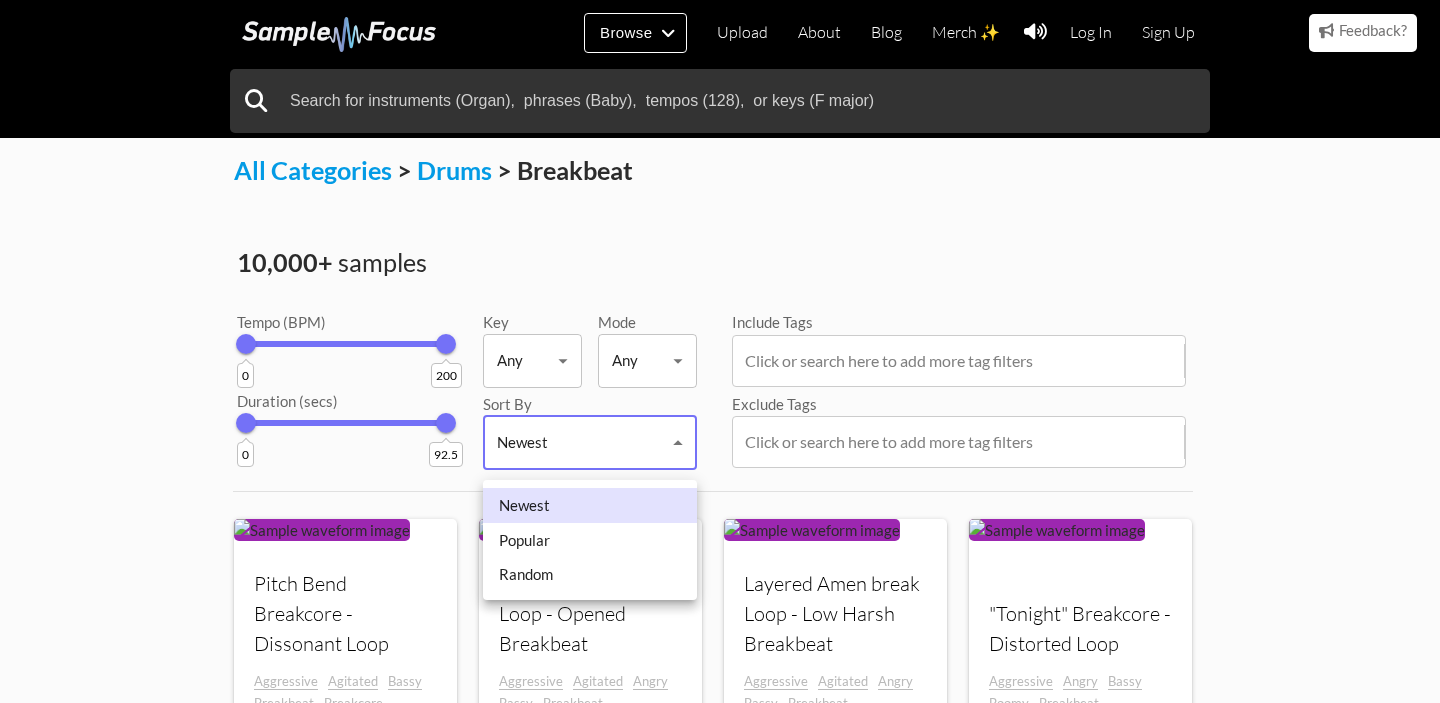 click on "Browse
Upload
About
Blog
Merch ✨
Log In
Sign Up
Categories
Tags
Collections
Upload
About
Blog
Merch ✨
Log In
Sign Up
Browse Categories
Category
Type
Bass
Bowed string
Brass
Drums
Field recordings
Guitar Keys Vocals" at bounding box center (720, 1032) 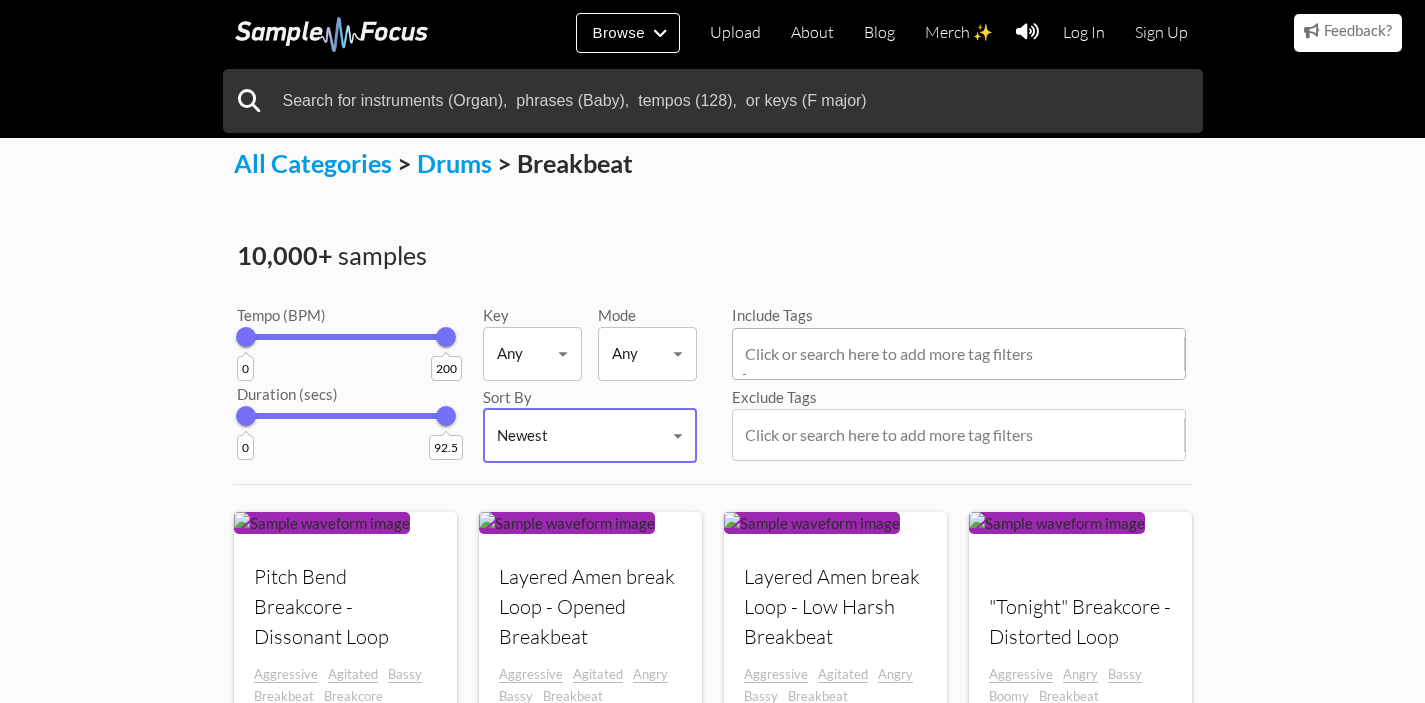click at bounding box center [963, 354] 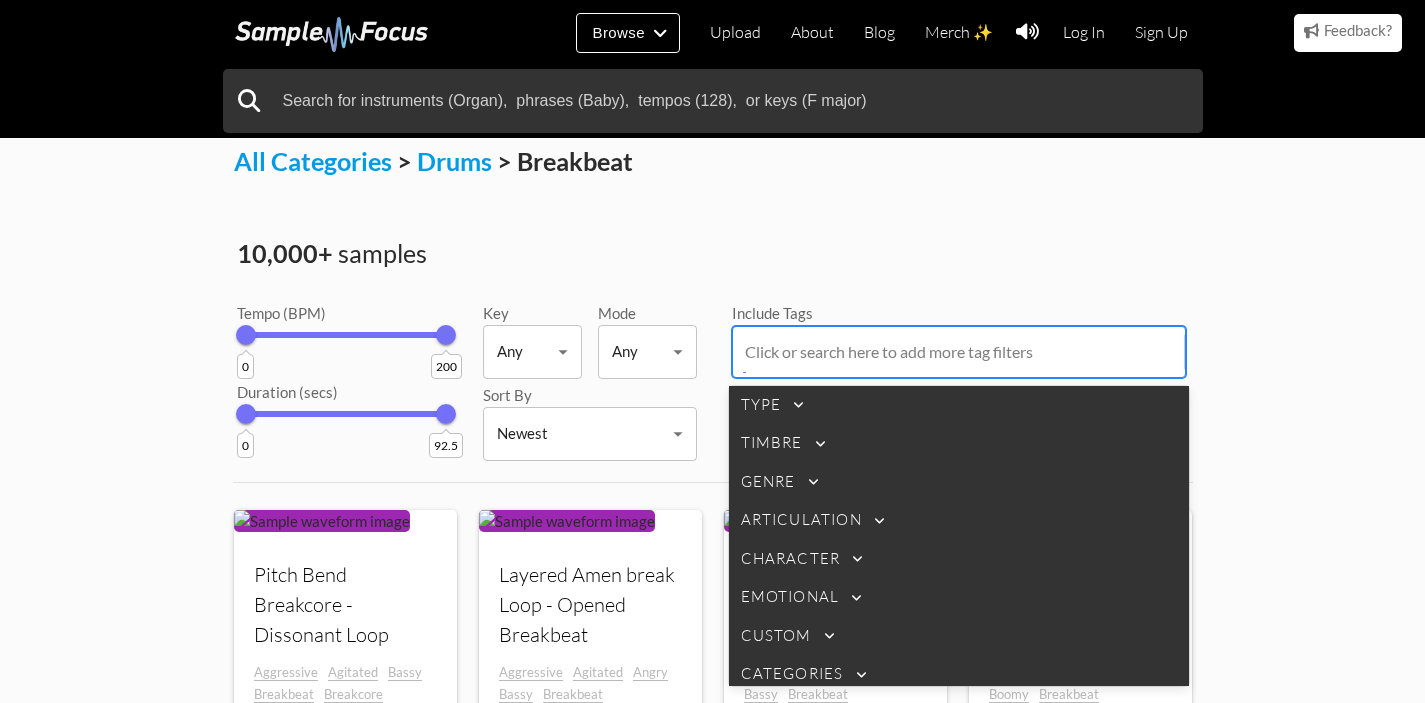 scroll, scrollTop: 291, scrollLeft: 0, axis: vertical 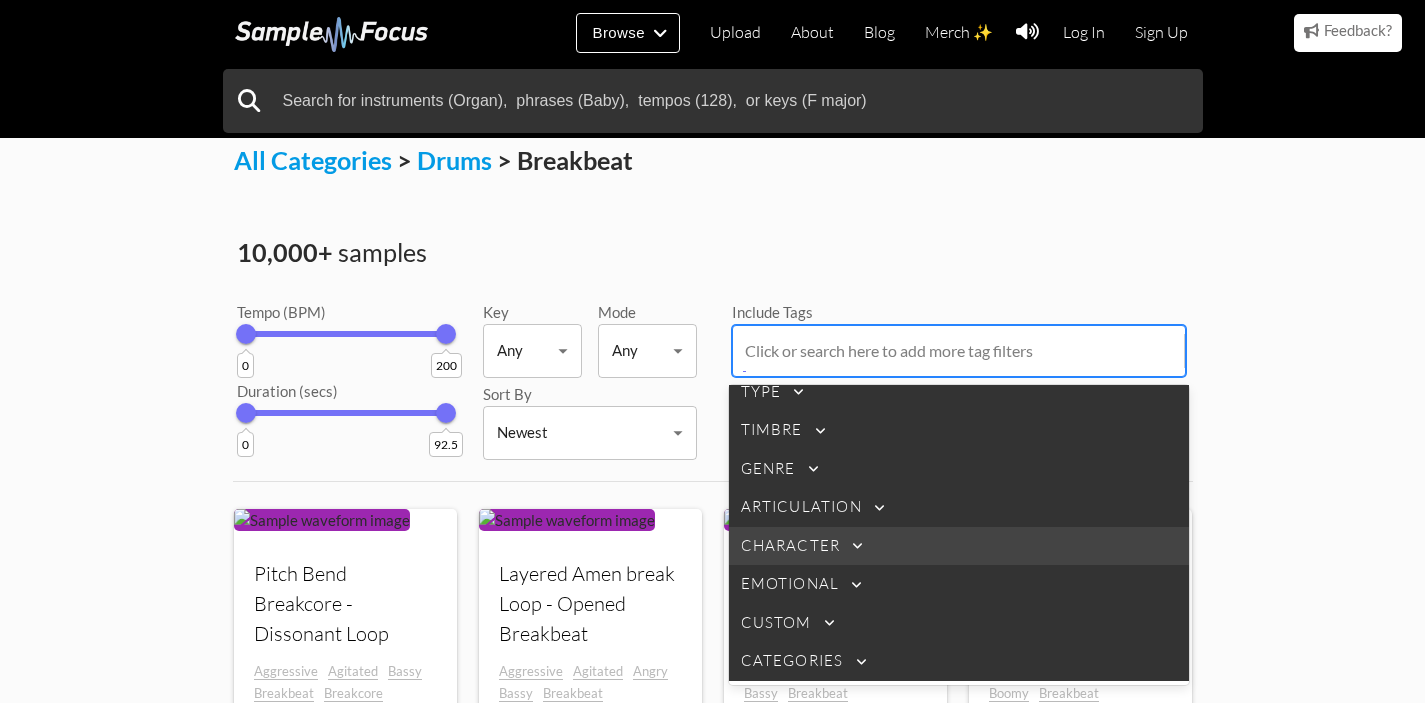 click on "Character" at bounding box center (791, 546) 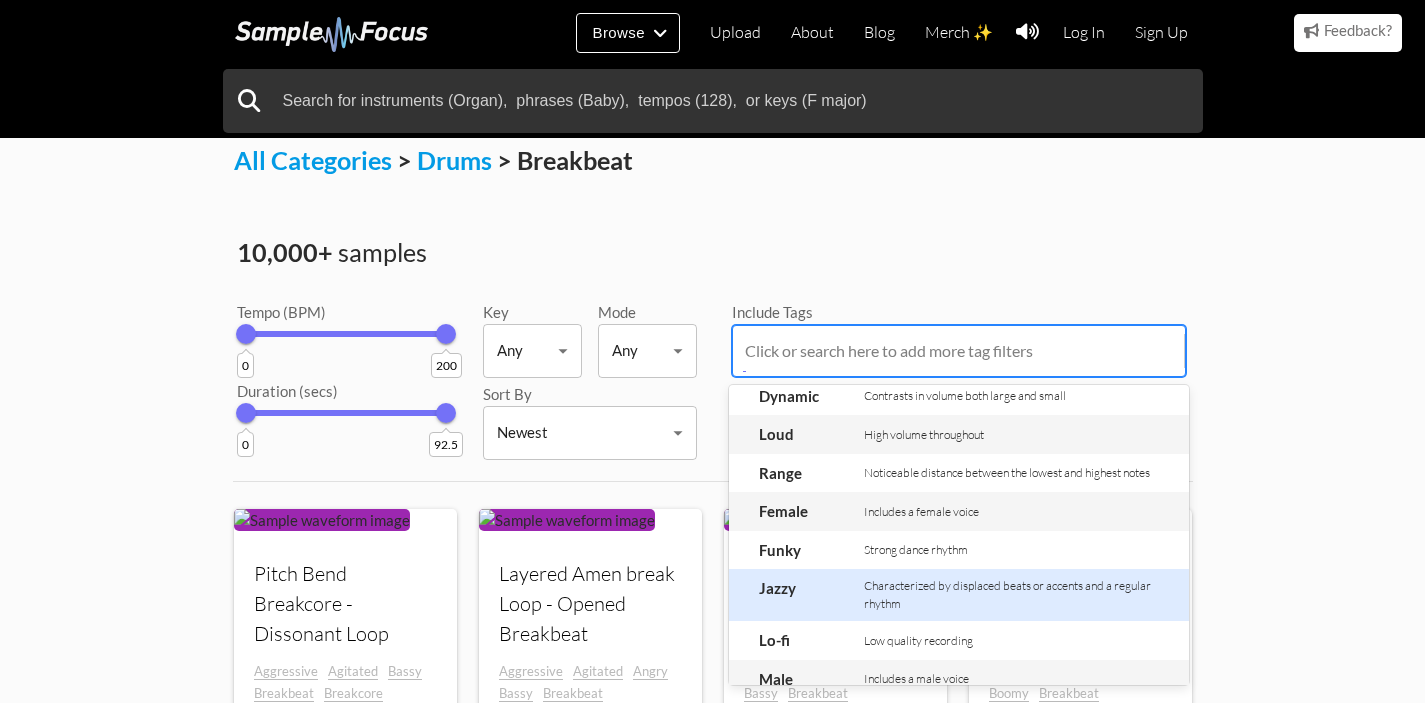 scroll, scrollTop: 0, scrollLeft: 0, axis: both 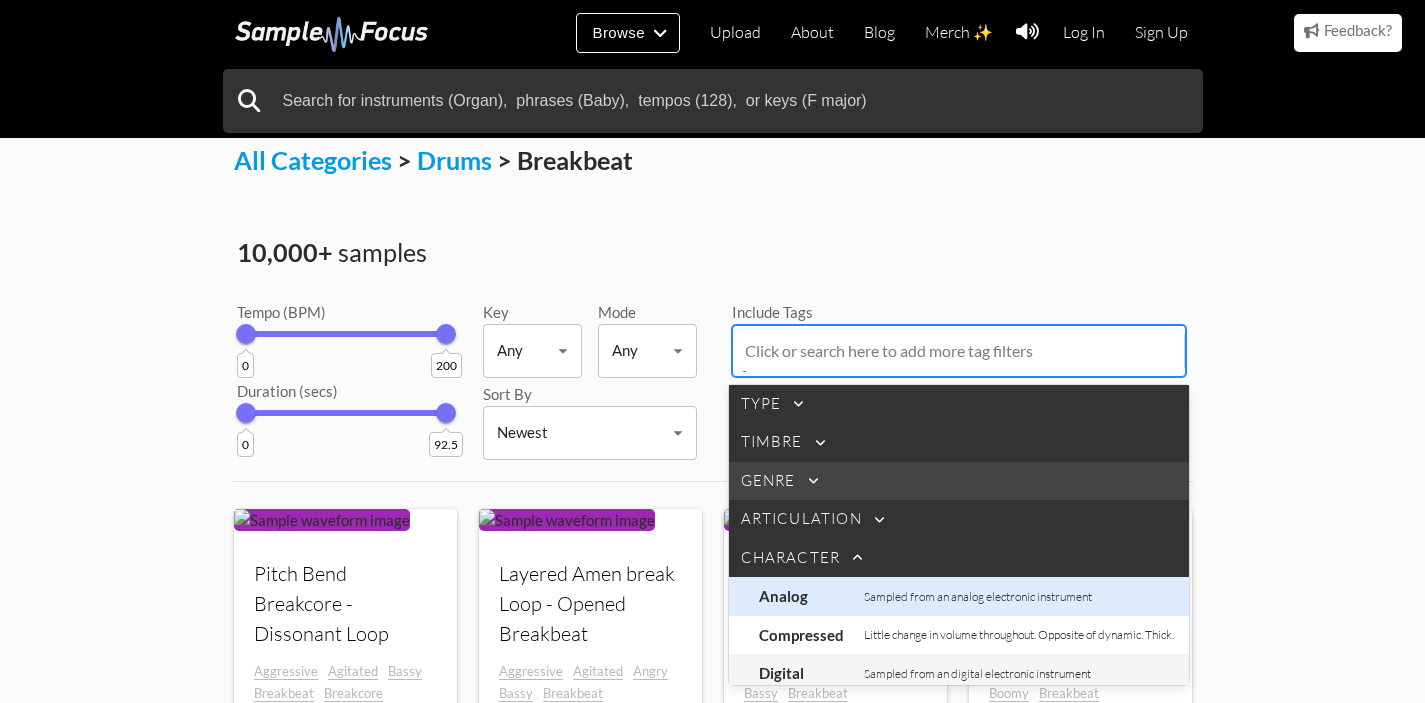 click on "Genre" at bounding box center (768, 481) 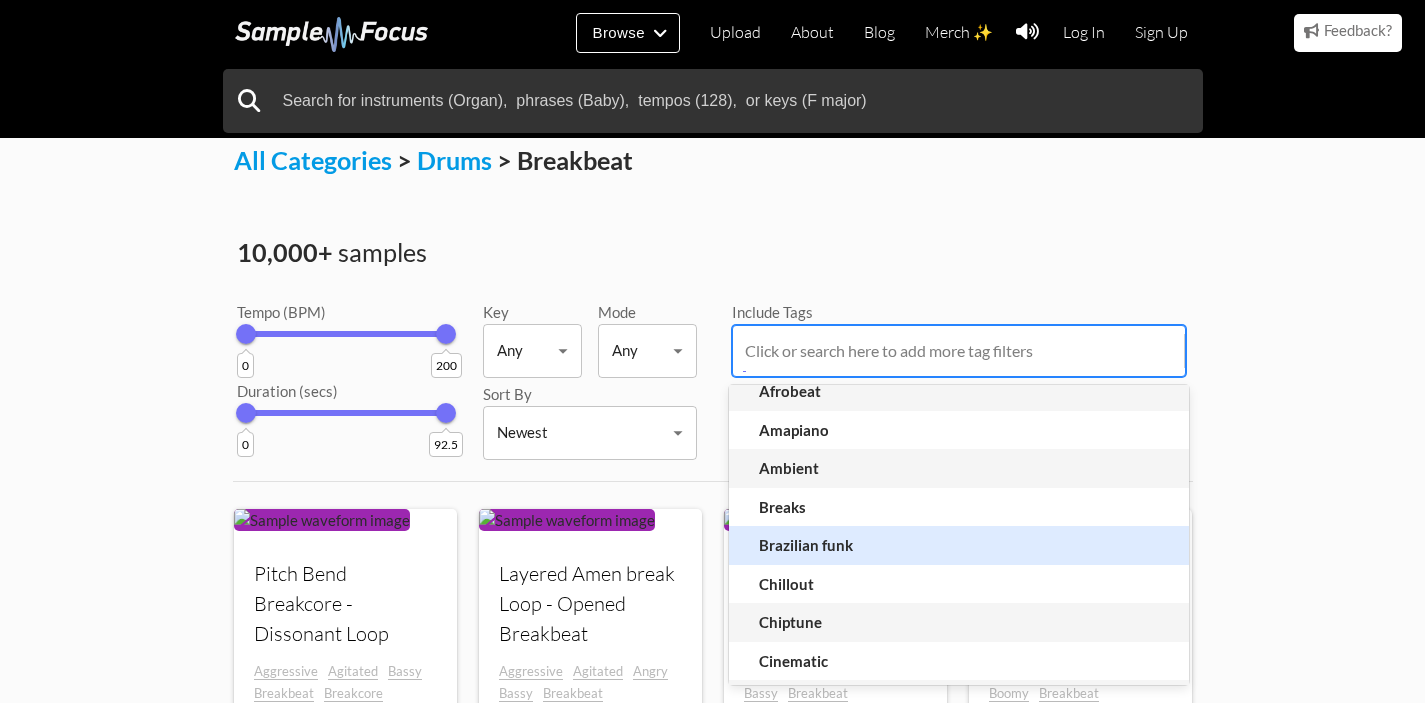 scroll, scrollTop: 128, scrollLeft: 0, axis: vertical 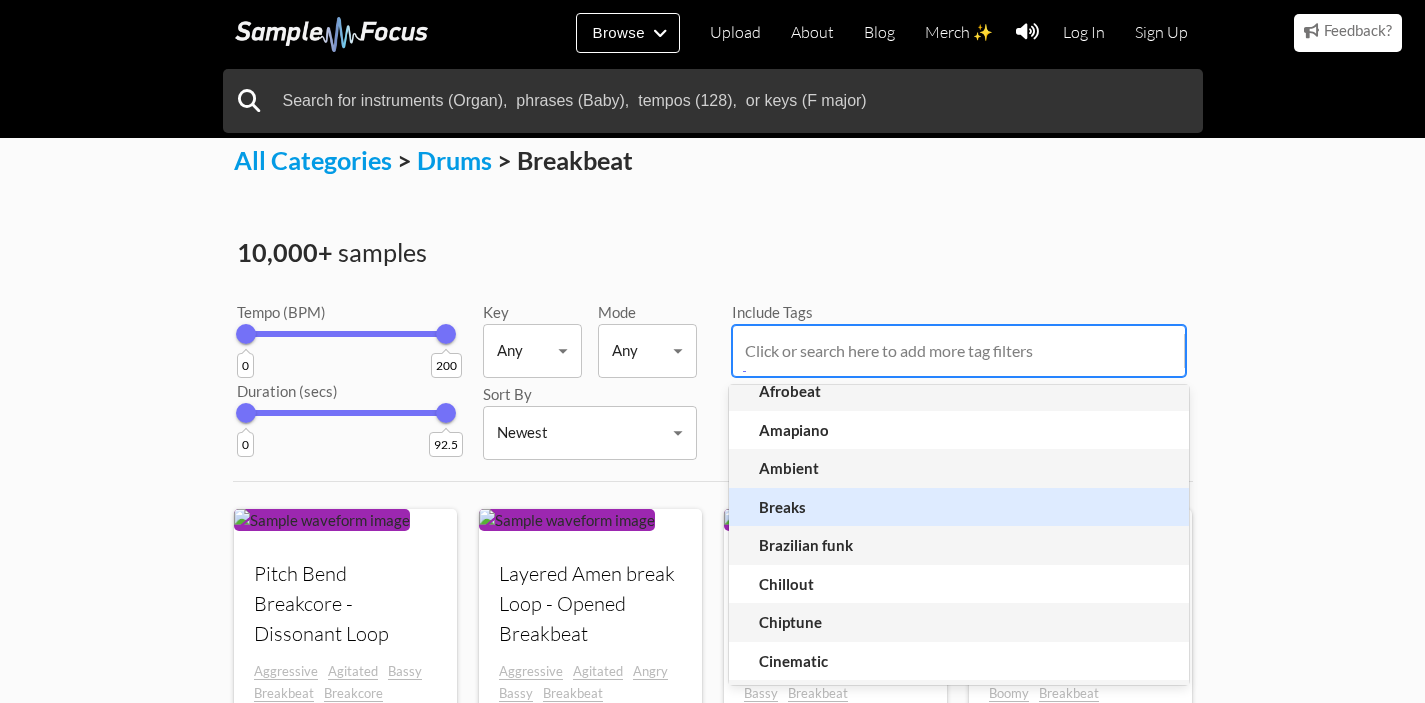 click on "Breaks" at bounding box center (809, 507) 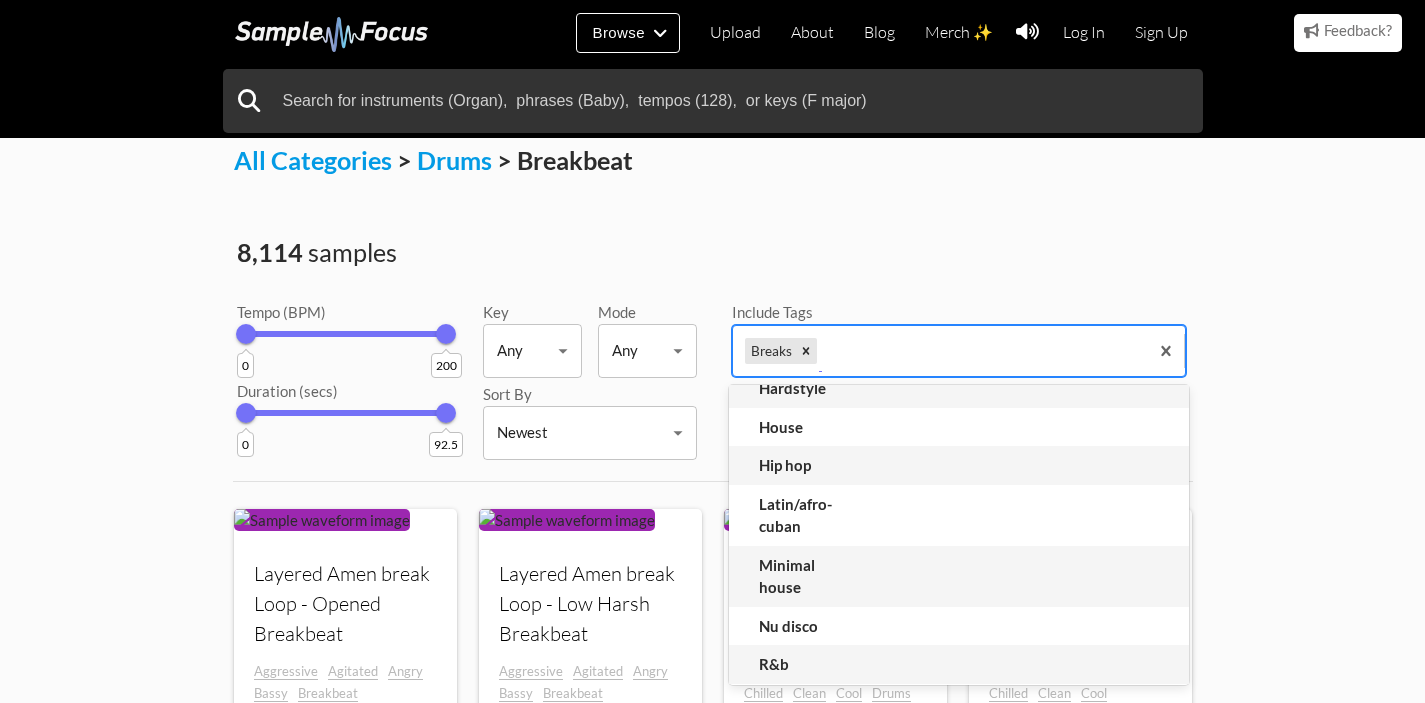 scroll, scrollTop: 1294, scrollLeft: 0, axis: vertical 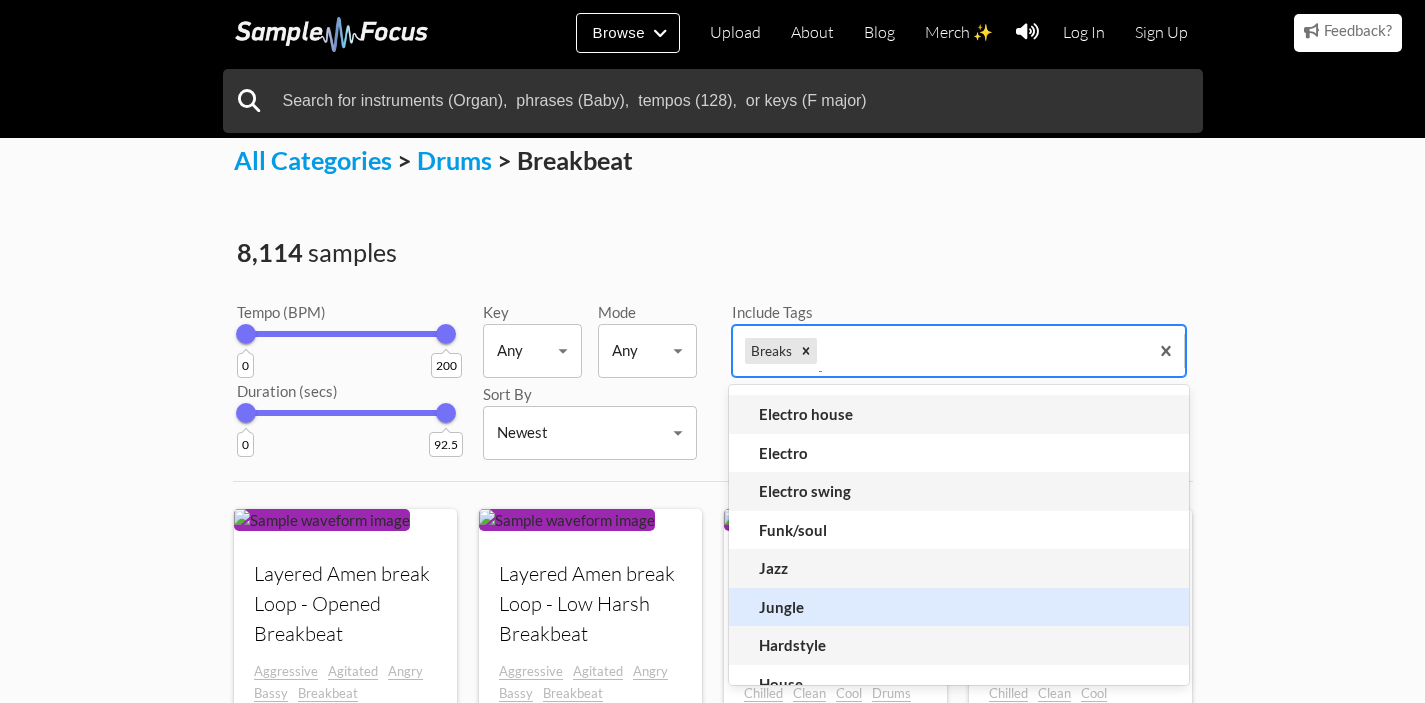 click on "Jungle" at bounding box center [809, 607] 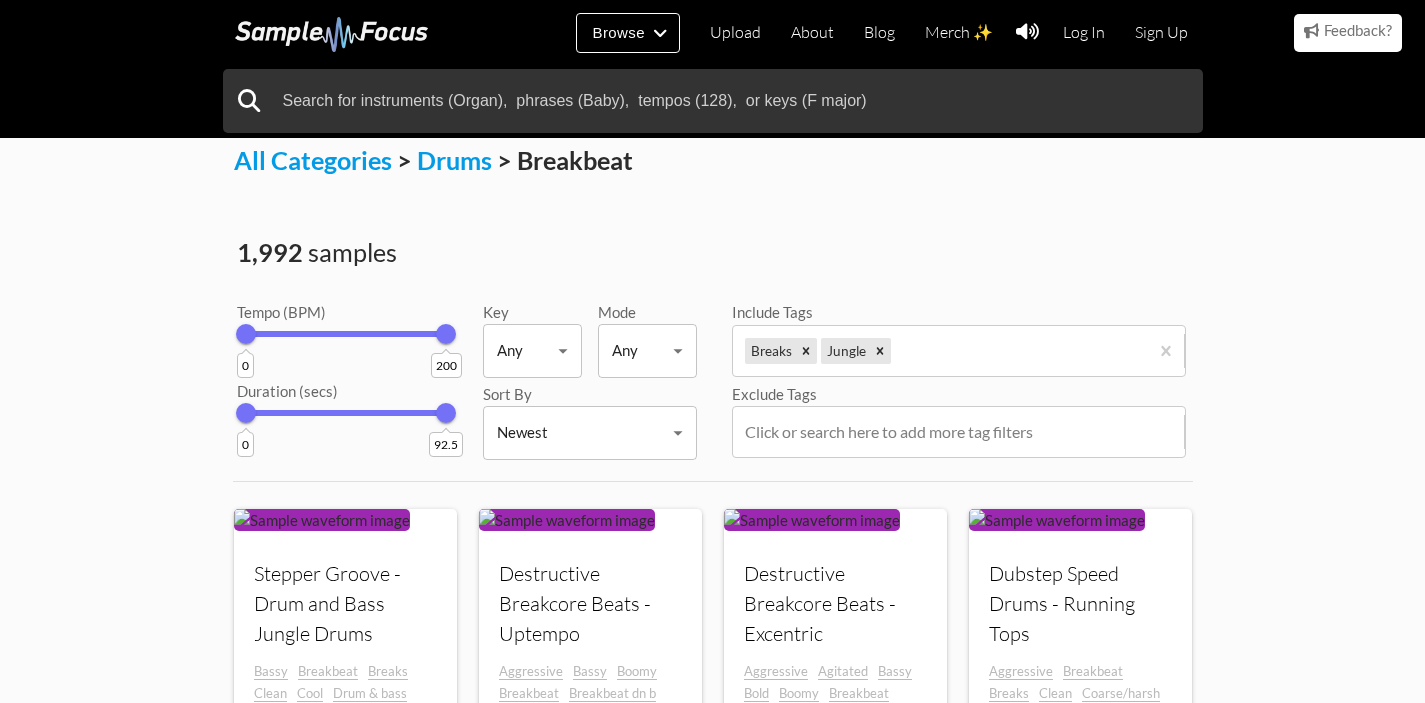 click on "Browse Categories
Category
Type
Bass
Bowed string
Brass
Drums
Field recordings
Guitar
Keys
Pads & atmospheres
Plucked string
Sound effects
Synthesizers
Vocals
Woodwinds
Subtype
Bells & mallets
Breakbeat
Claps Kicks" at bounding box center (712, 1054) 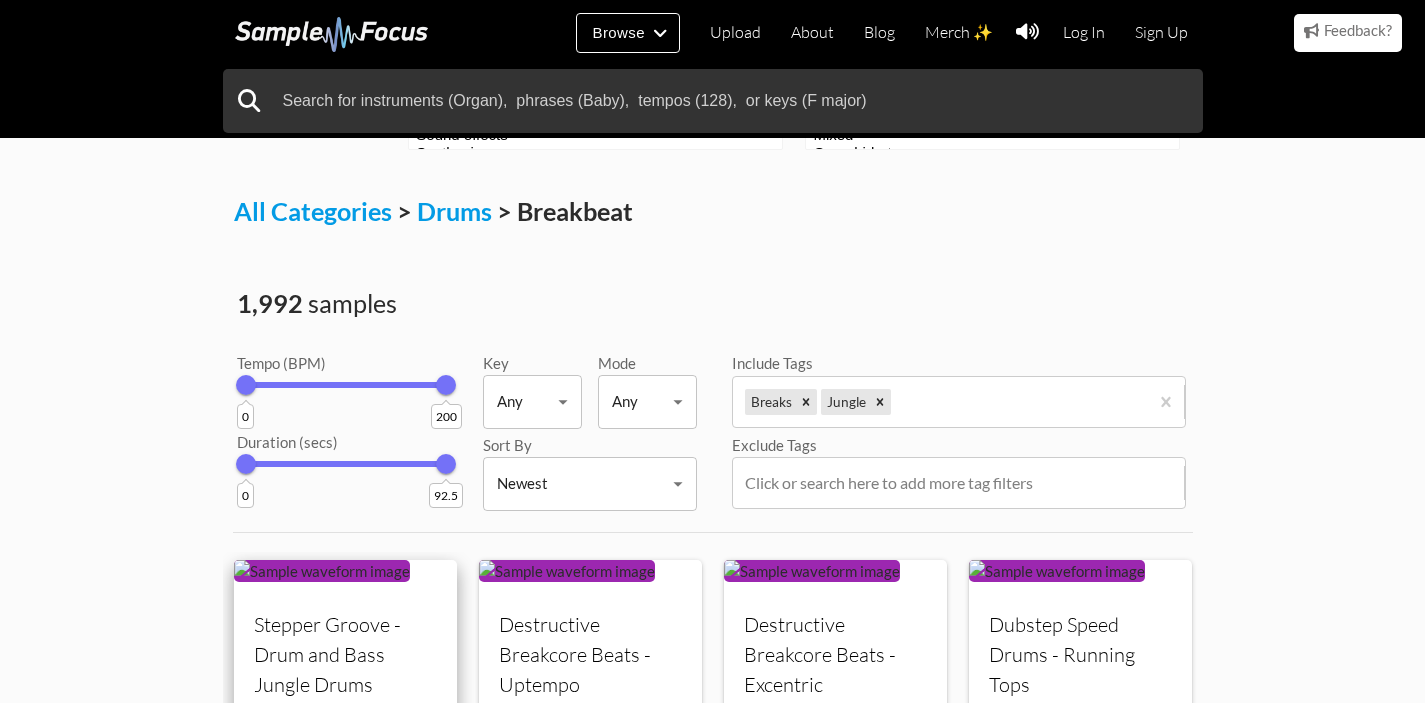 scroll, scrollTop: 239, scrollLeft: 0, axis: vertical 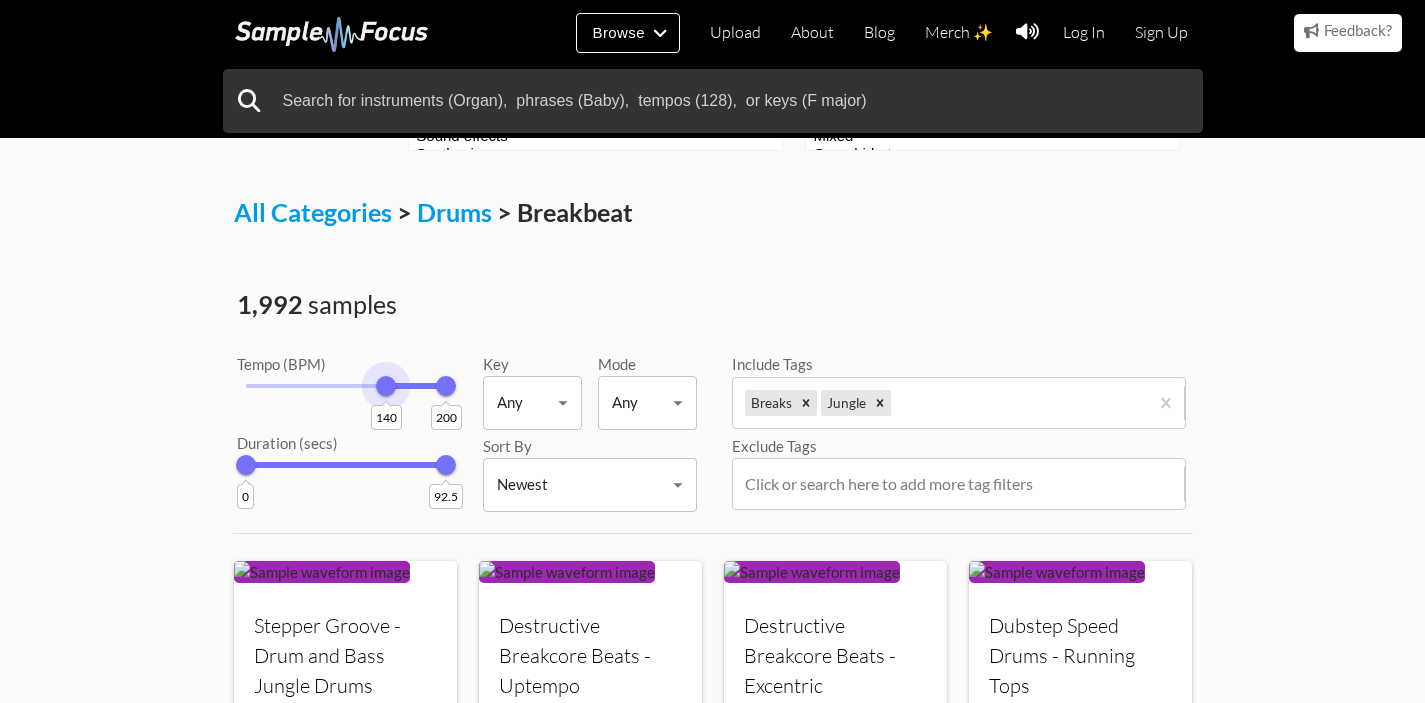 drag, startPoint x: 261, startPoint y: 391, endPoint x: 387, endPoint y: 510, distance: 173.31186 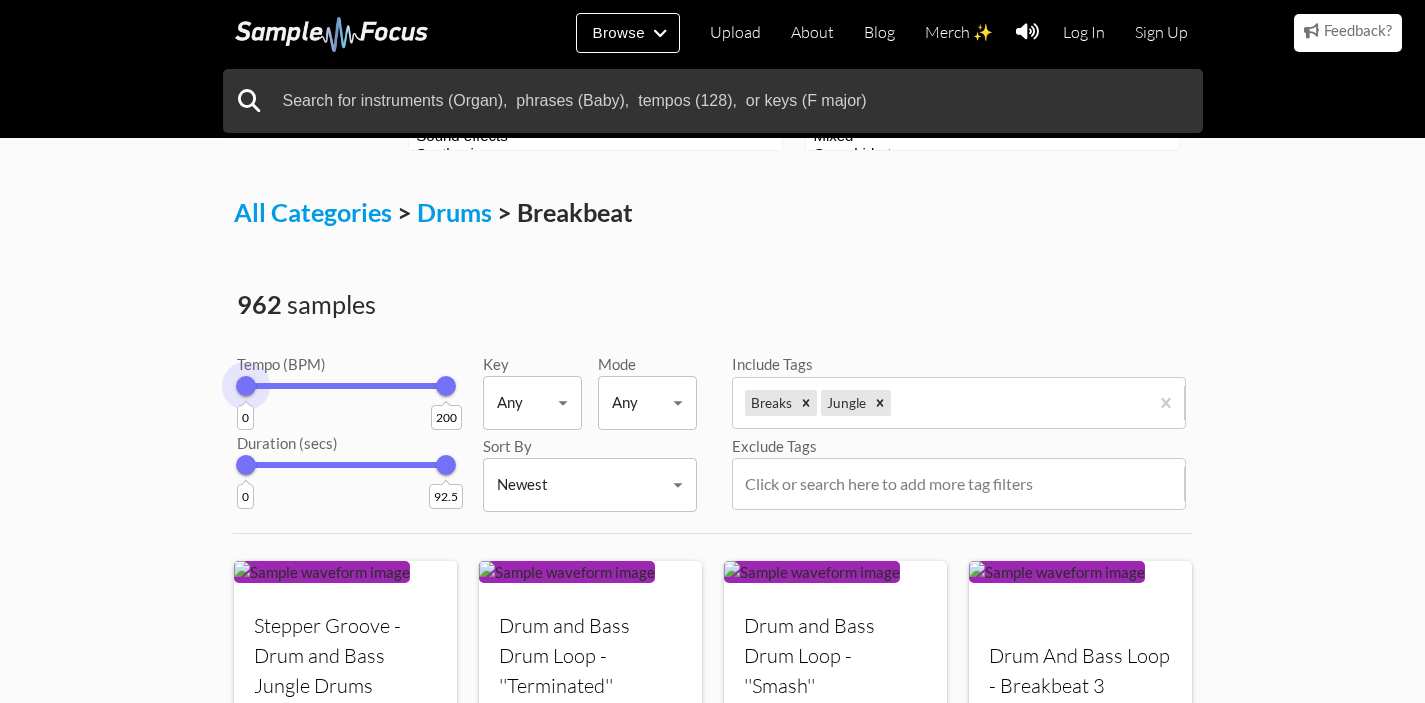 drag, startPoint x: 388, startPoint y: 409, endPoint x: 132, endPoint y: 466, distance: 262.26895 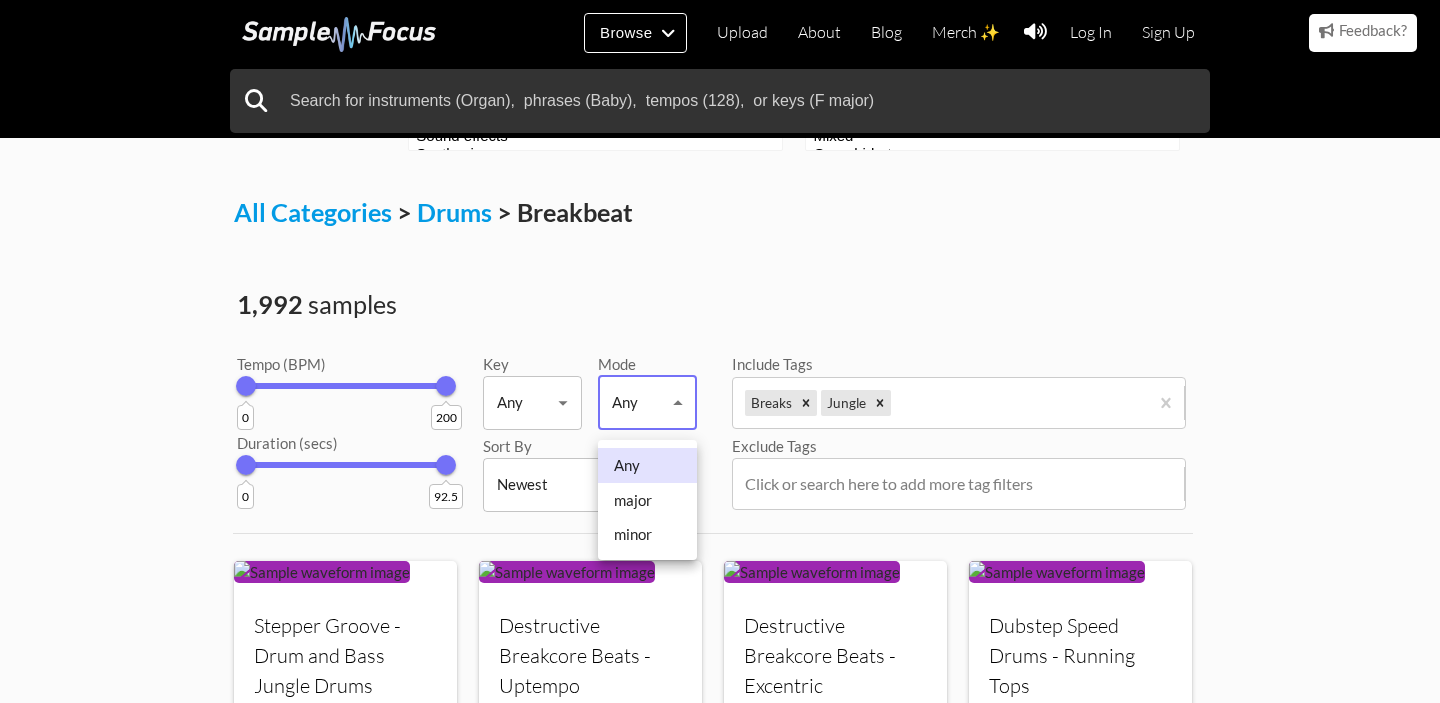 click on "Browse
Upload
About
Blog
Merch ✨
Log In
Sign Up
Categories
Tags
Collections
Upload
About
Blog
Merch ✨
Log In
Sign Up
Browse Categories
Category
Type
Bass
Bowed string
Brass
Drums
Field recordings
Guitar Keys Vocals" at bounding box center (720, 1074) 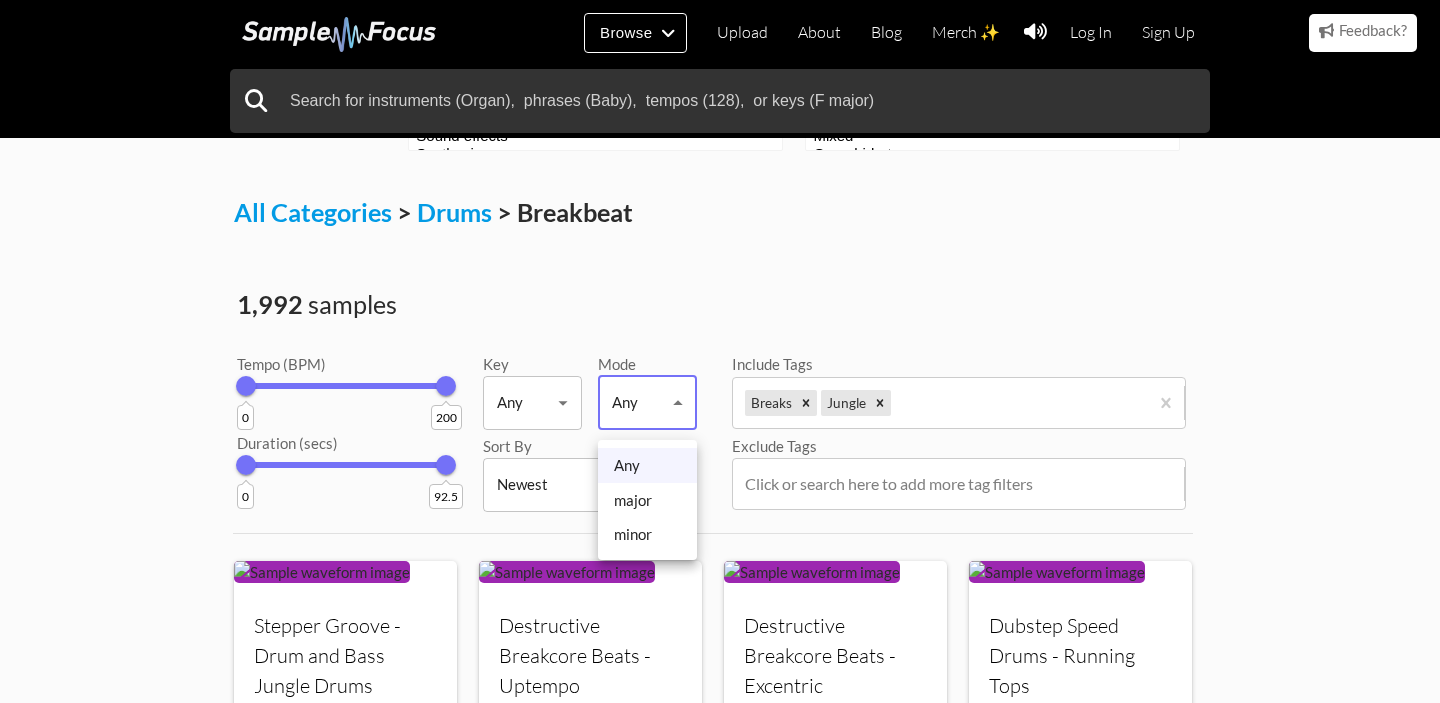 click at bounding box center [720, 351] 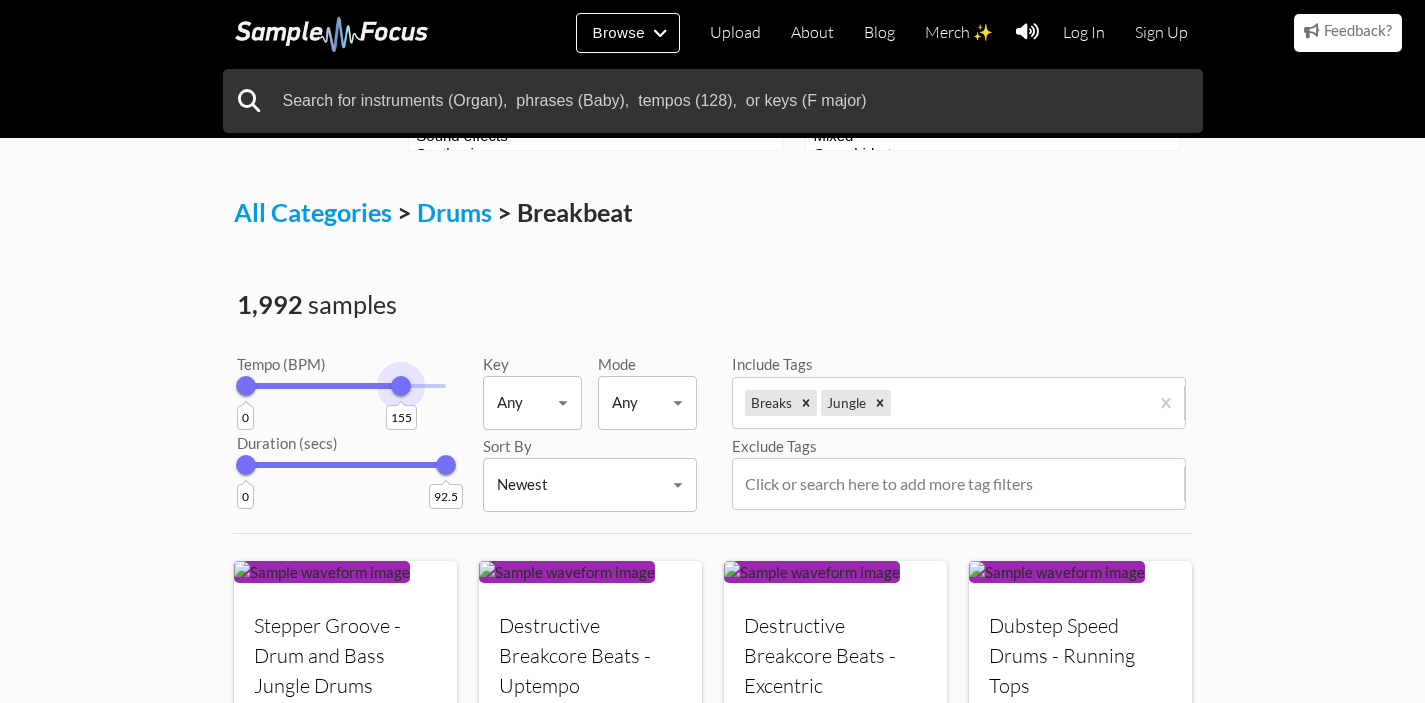 click on "0 155" at bounding box center (346, 386) 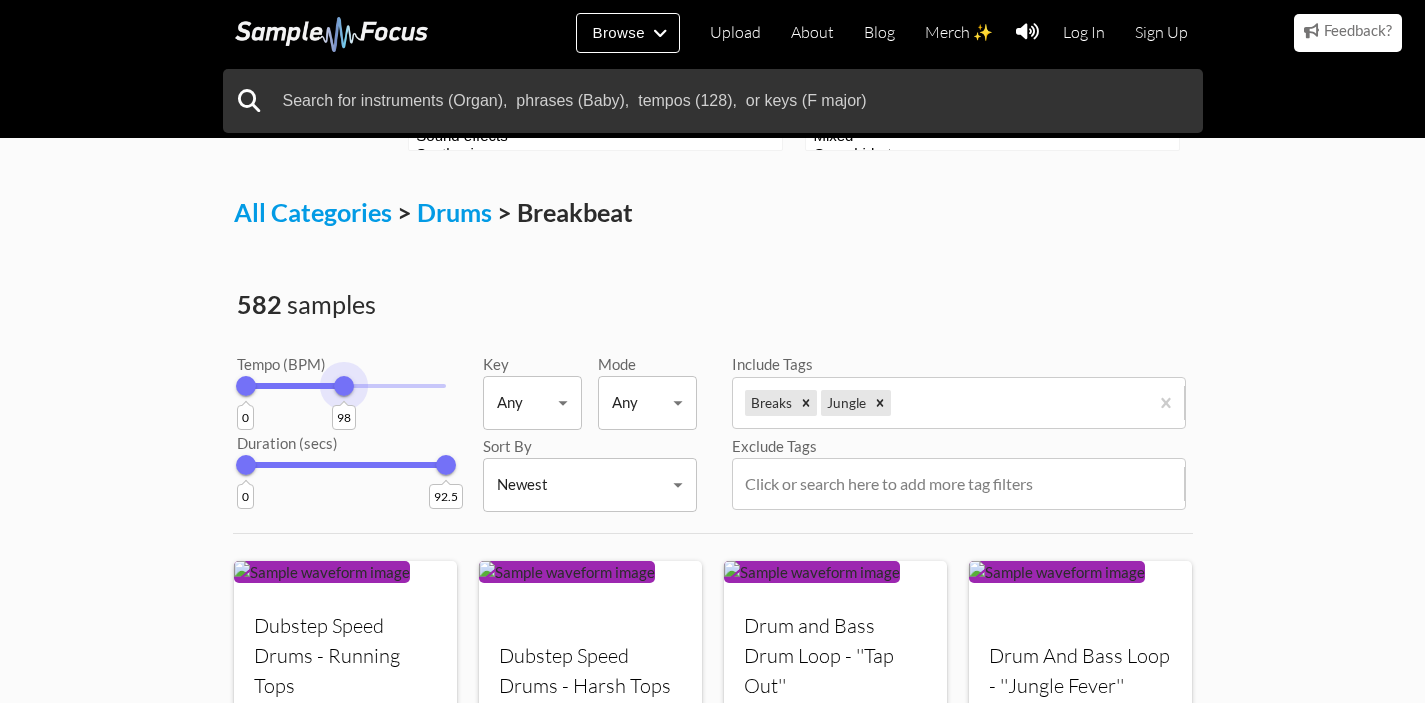 click on "0 98" at bounding box center (346, 386) 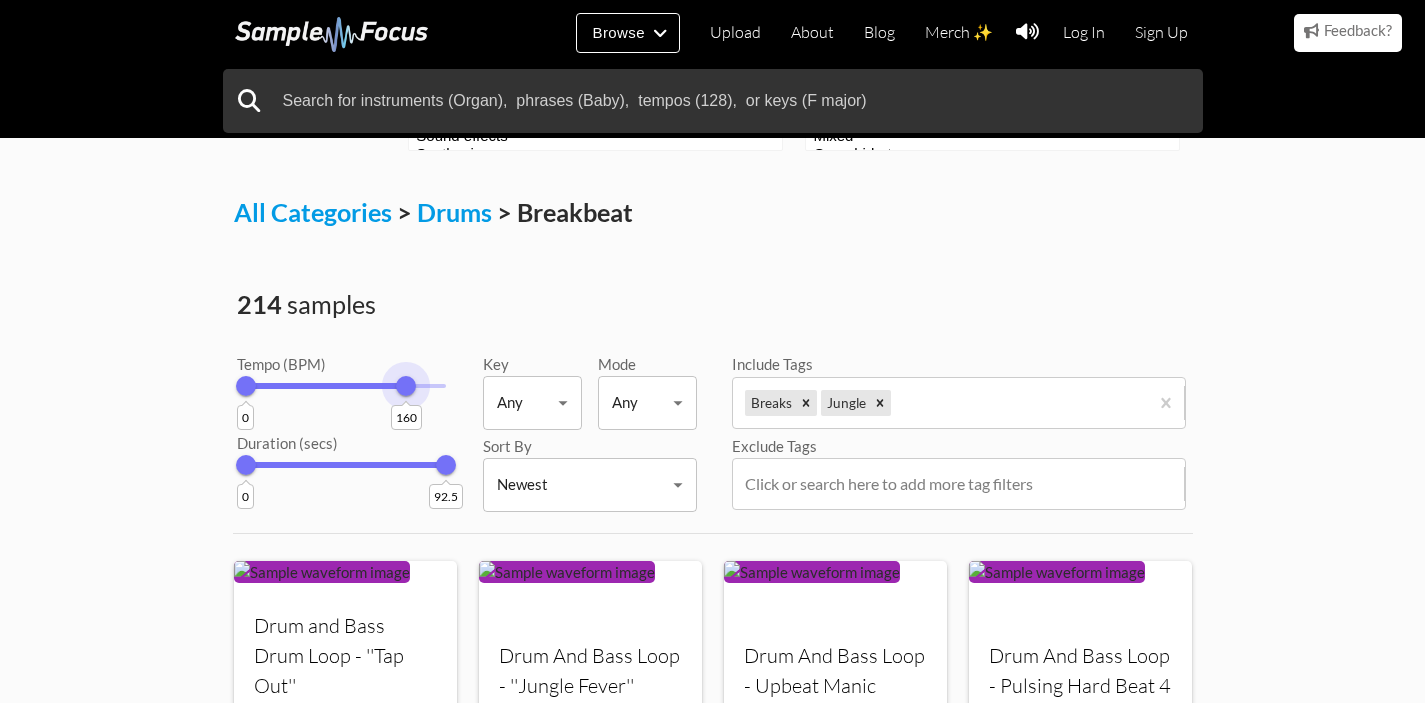 drag, startPoint x: 343, startPoint y: 404, endPoint x: 406, endPoint y: 498, distance: 113.15918 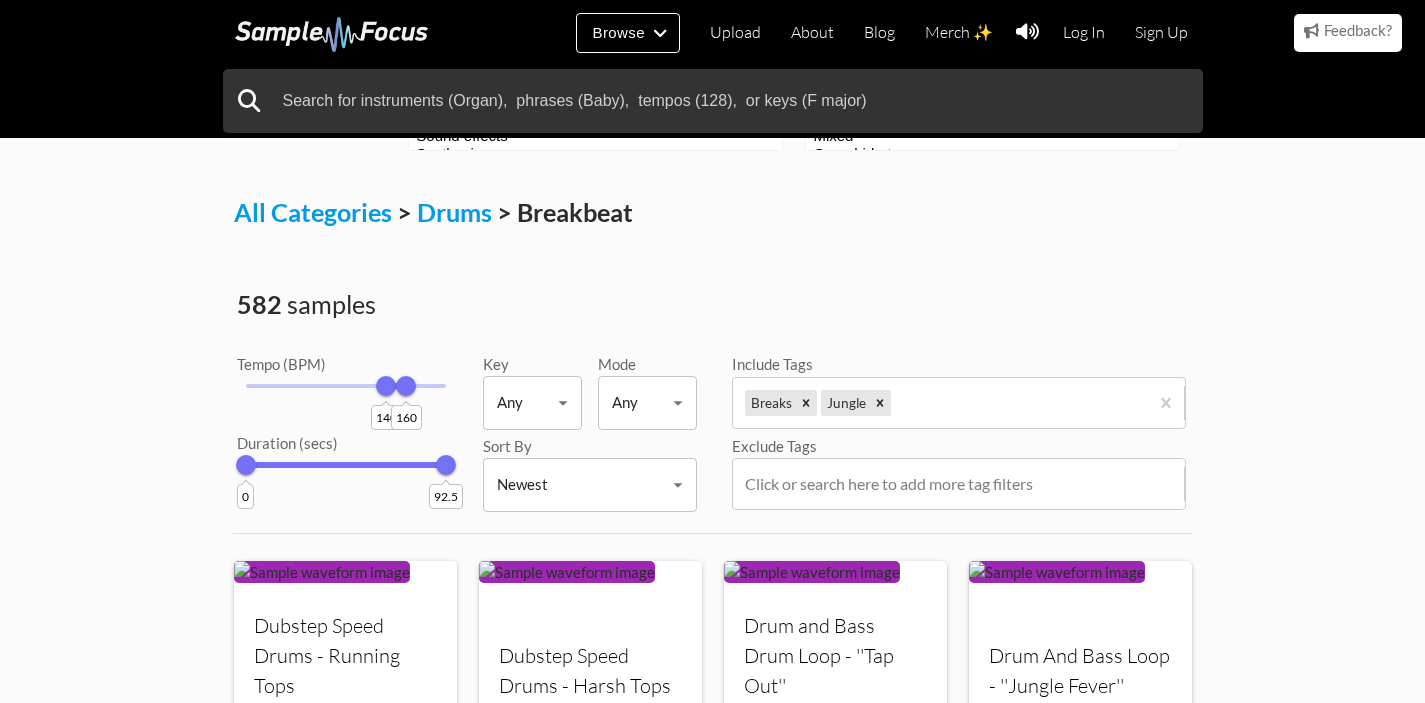drag, startPoint x: 244, startPoint y: 403, endPoint x: 386, endPoint y: 391, distance: 142.50613 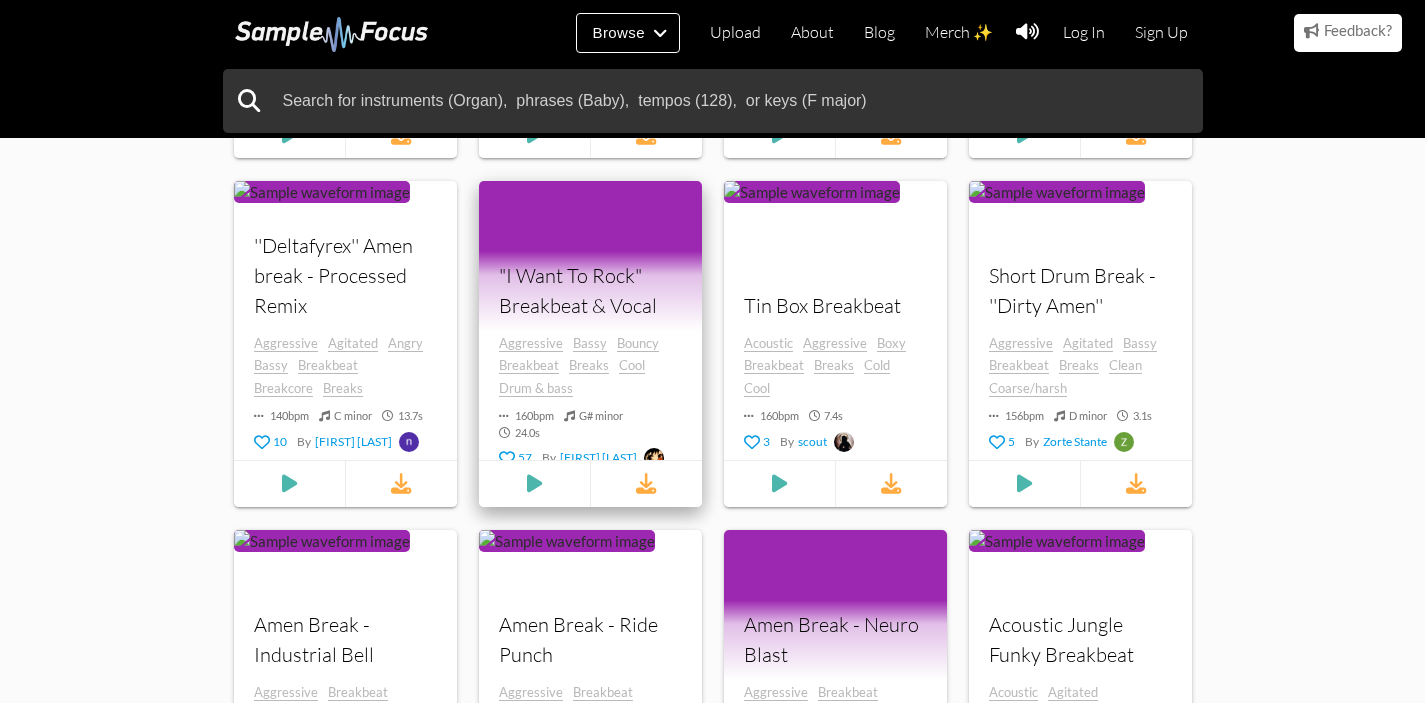 scroll, scrollTop: 968, scrollLeft: 0, axis: vertical 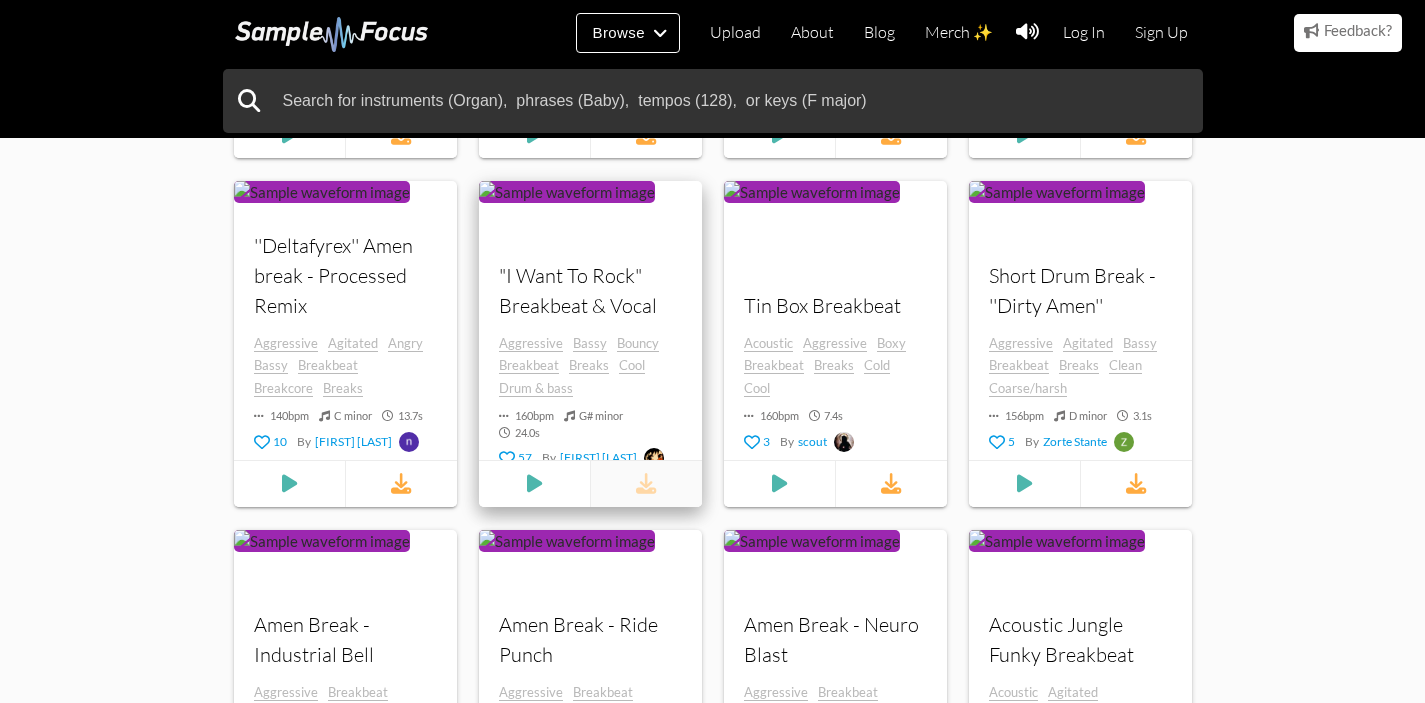 click at bounding box center (645, 484) 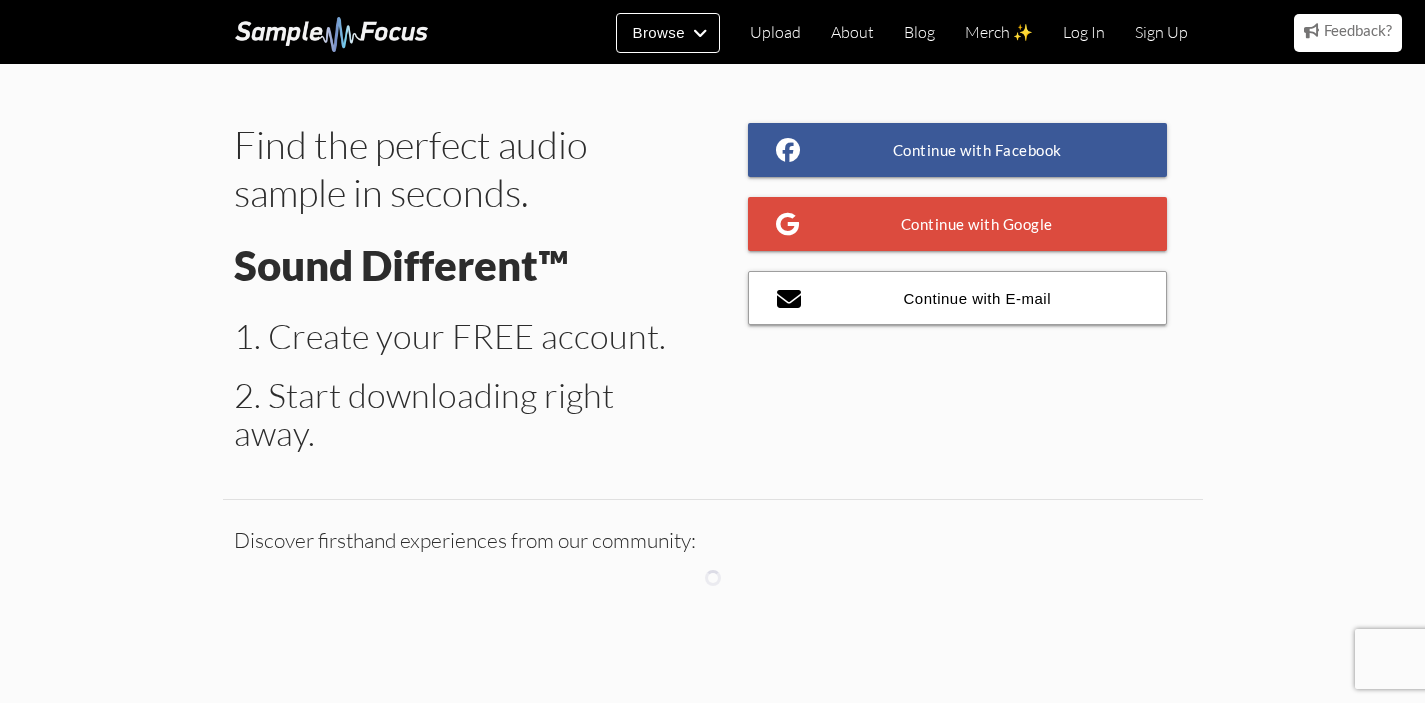 scroll, scrollTop: 0, scrollLeft: 0, axis: both 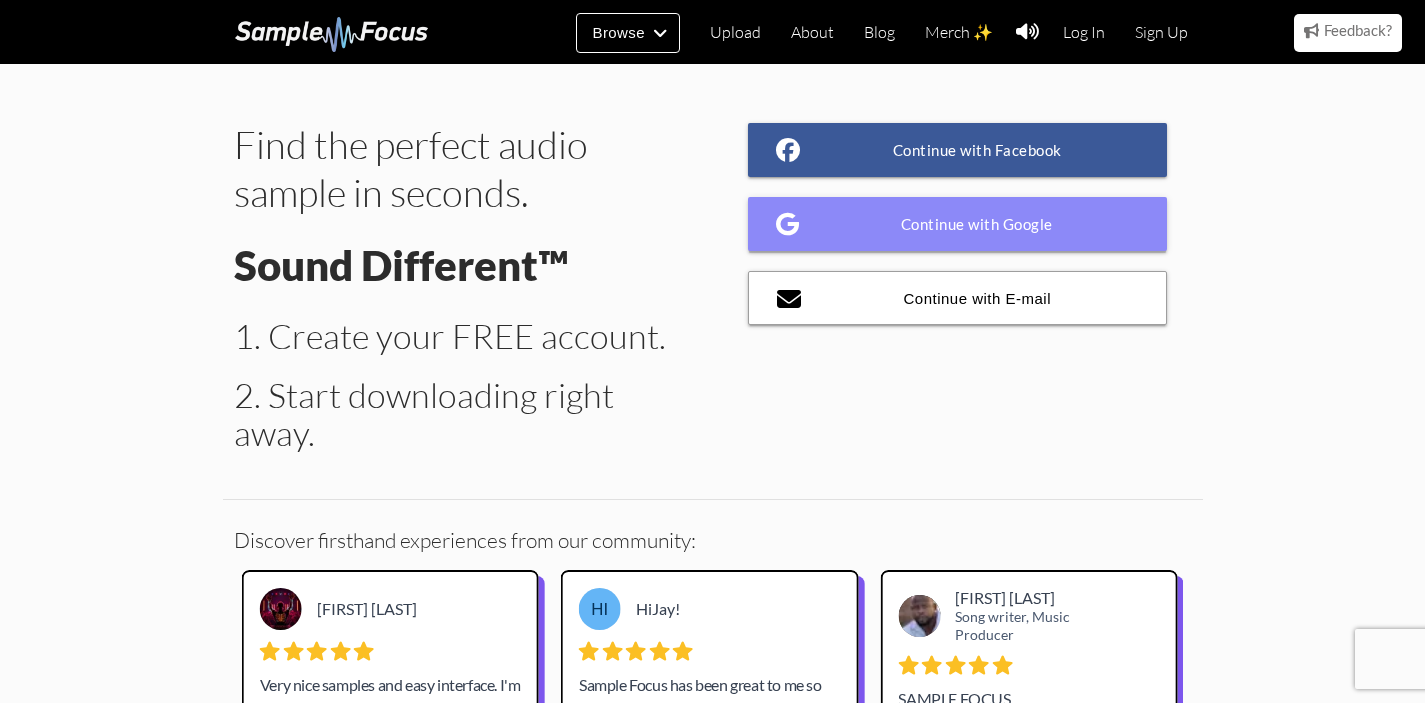 click at bounding box center (788, 224) 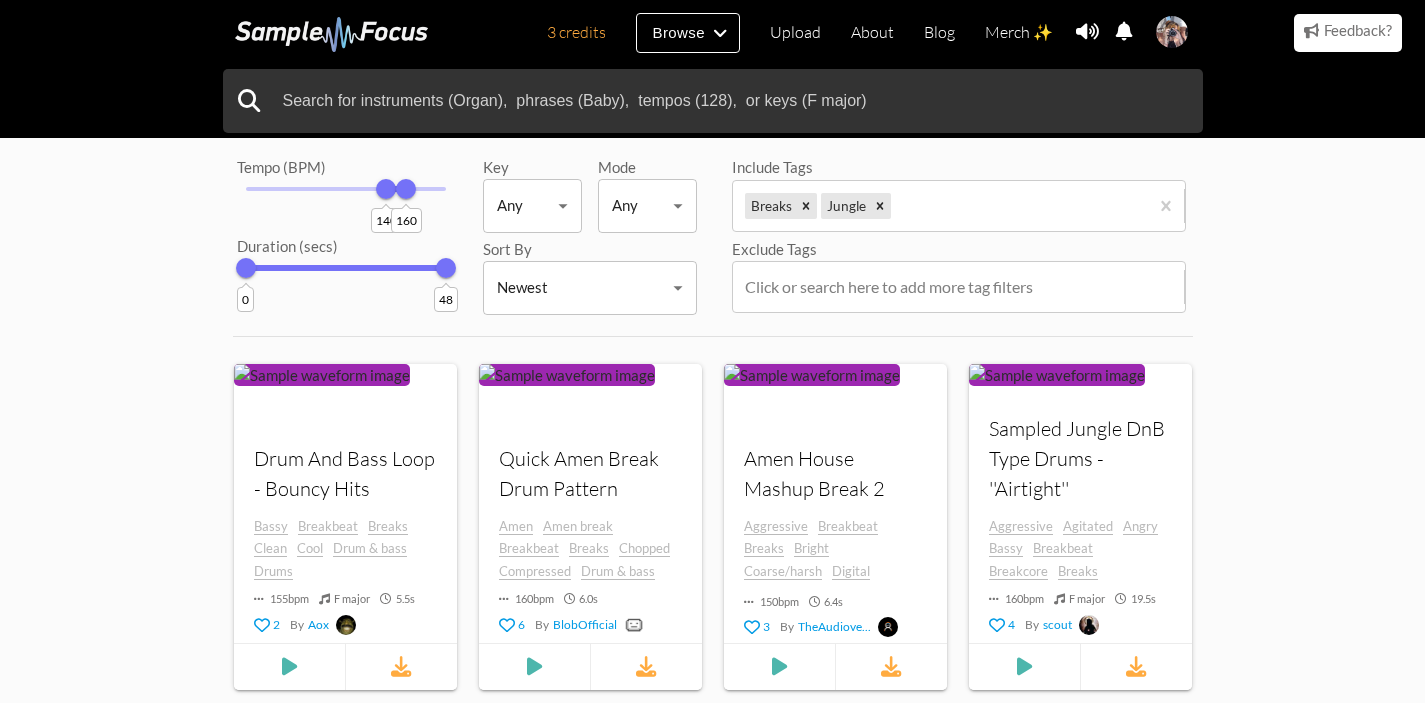 scroll, scrollTop: 907, scrollLeft: 0, axis: vertical 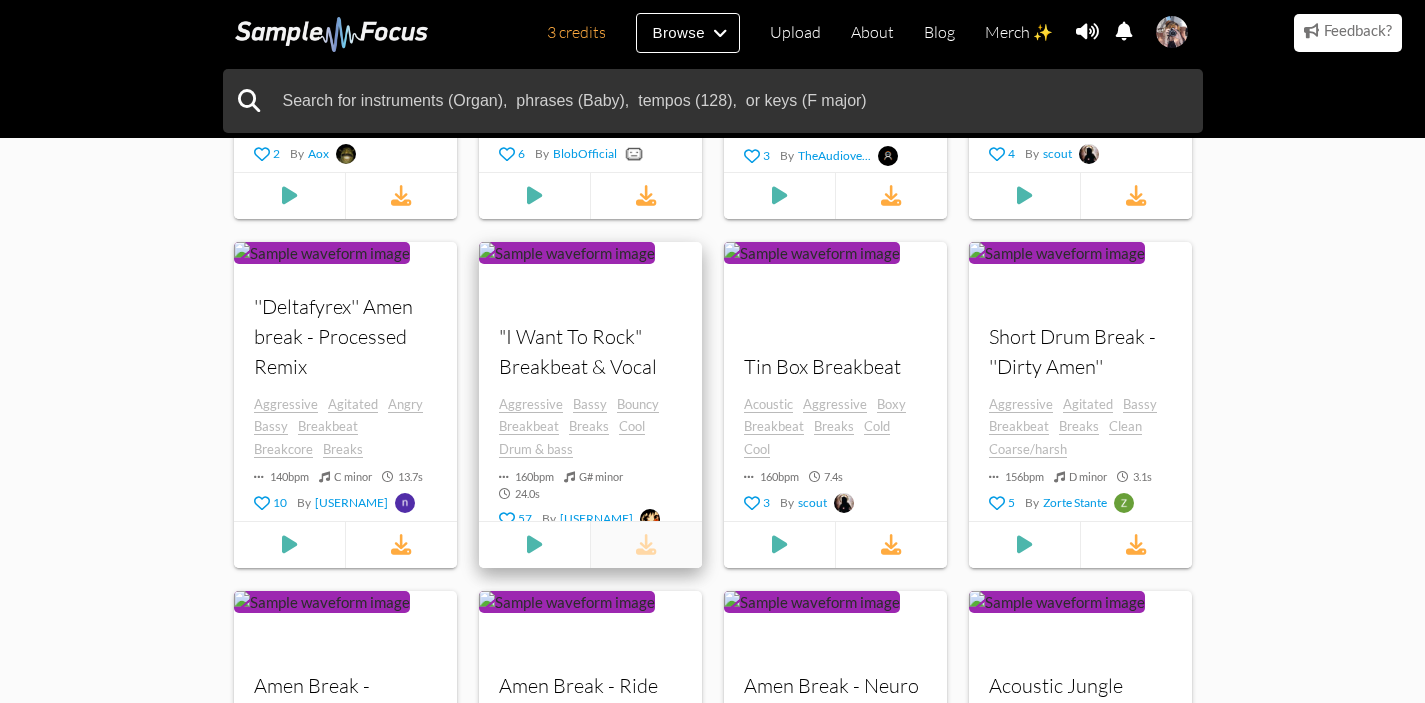 click at bounding box center [646, 545] 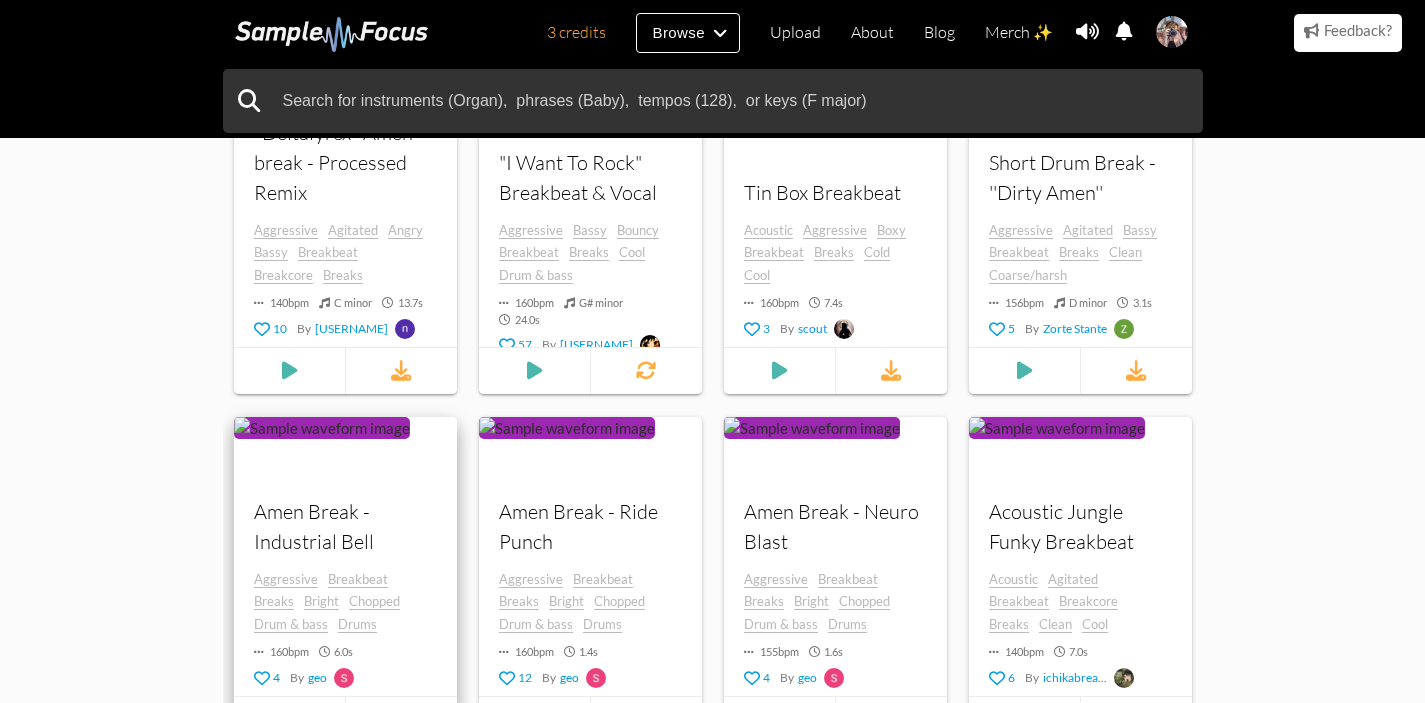 scroll, scrollTop: 1333, scrollLeft: 0, axis: vertical 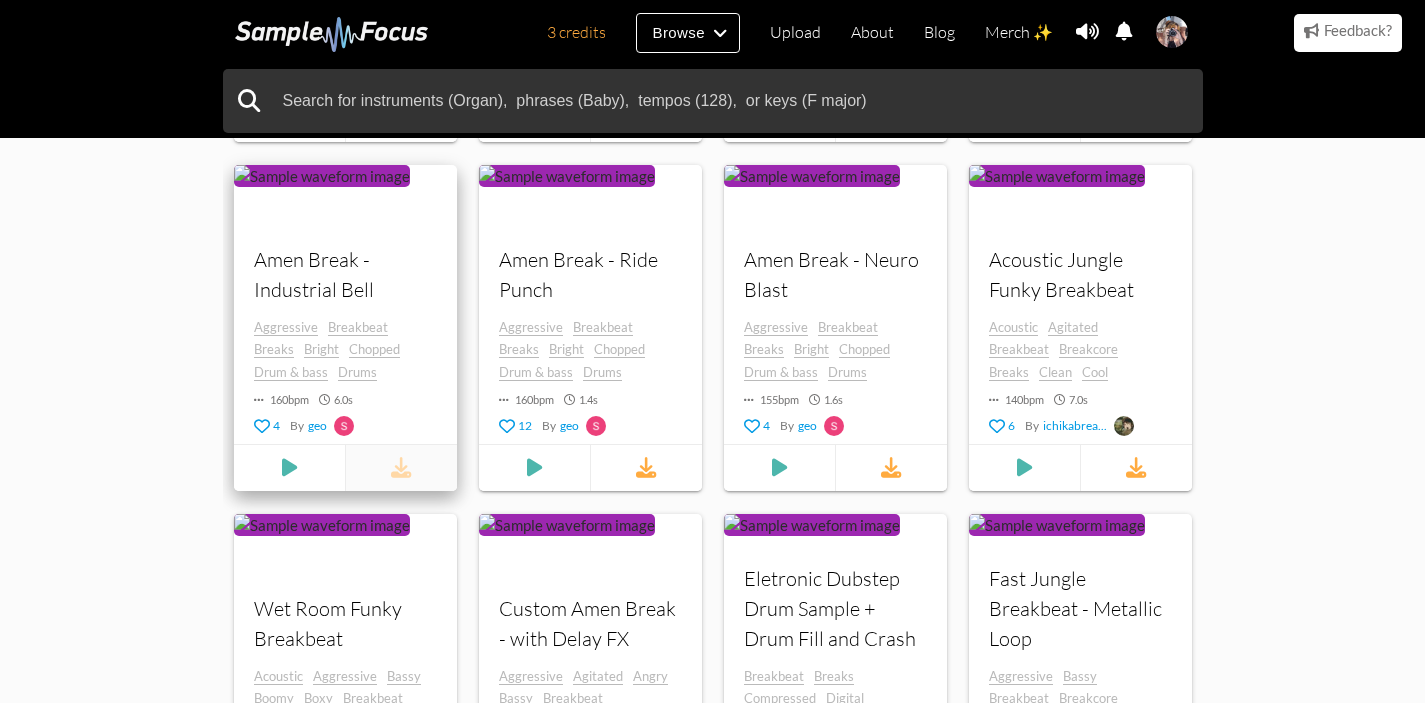 click at bounding box center (401, 468) 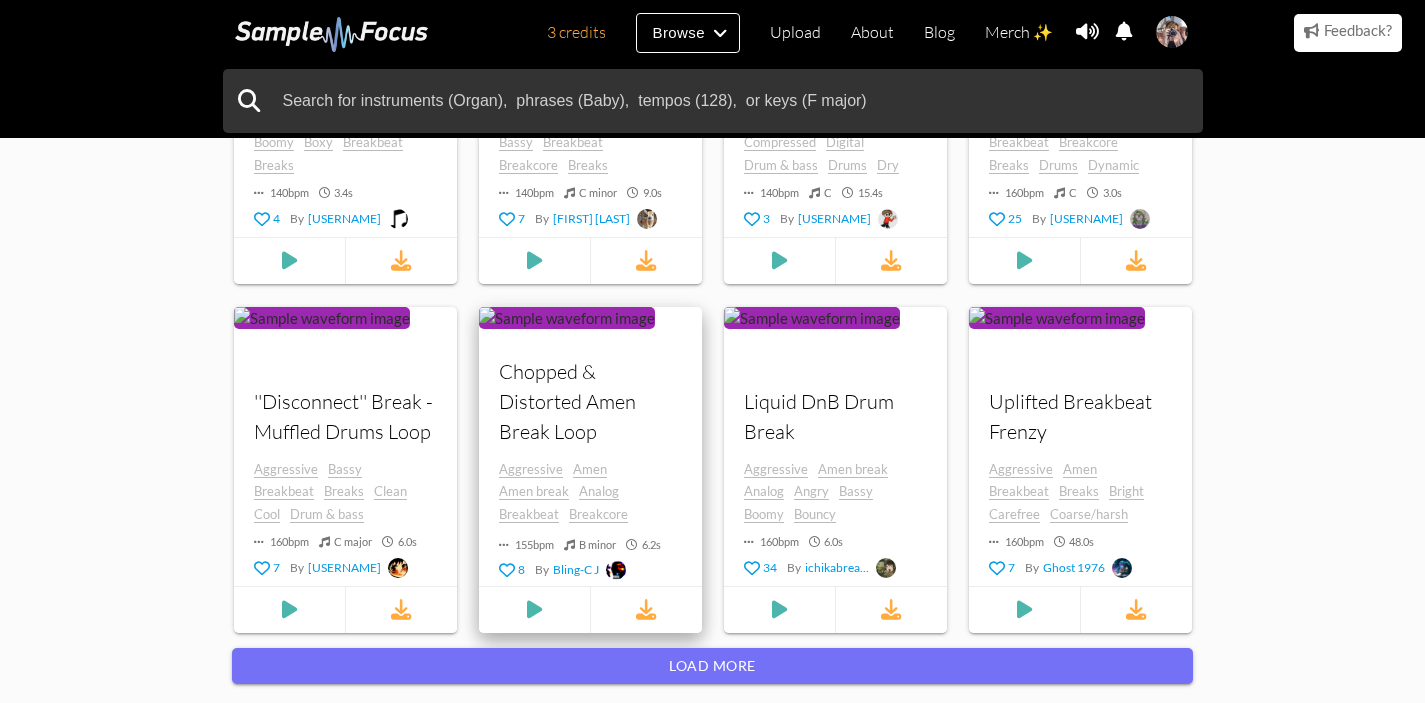 scroll, scrollTop: 1934, scrollLeft: 0, axis: vertical 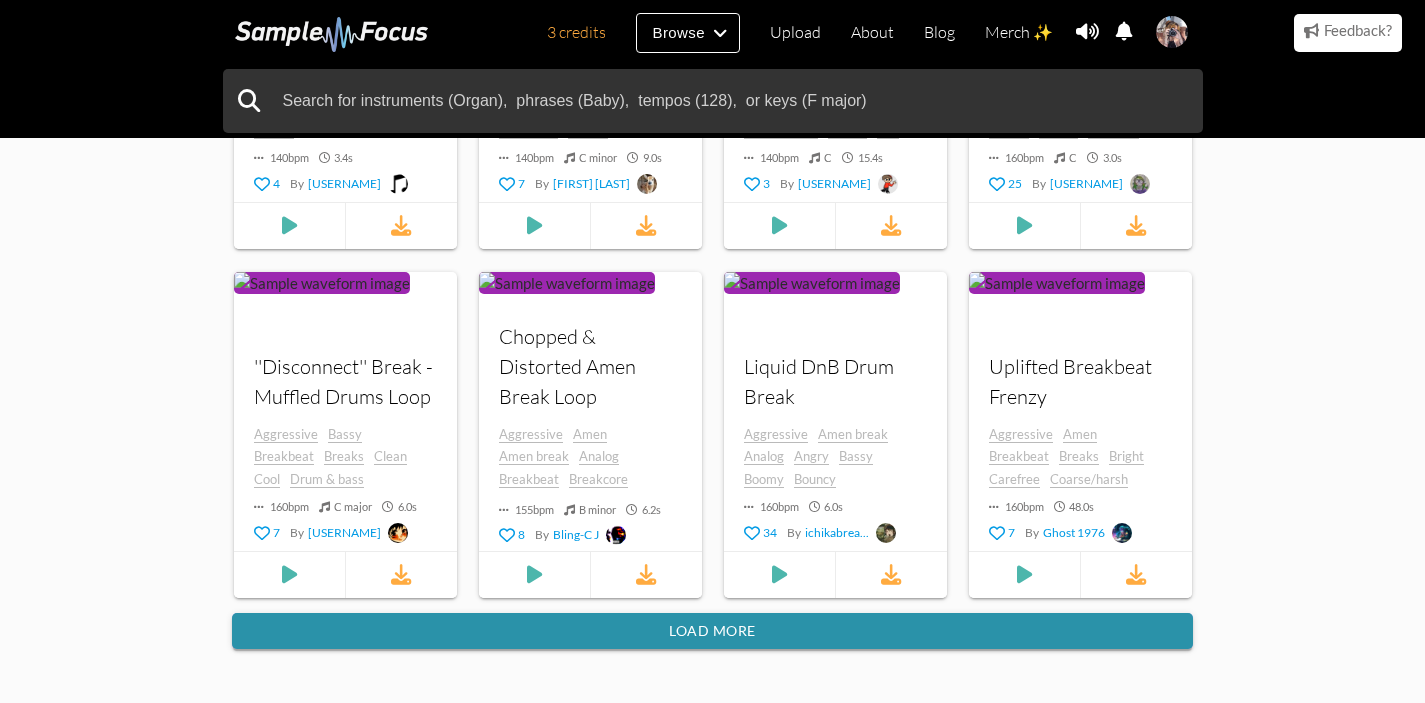 click on "Load more" at bounding box center (712, 631) 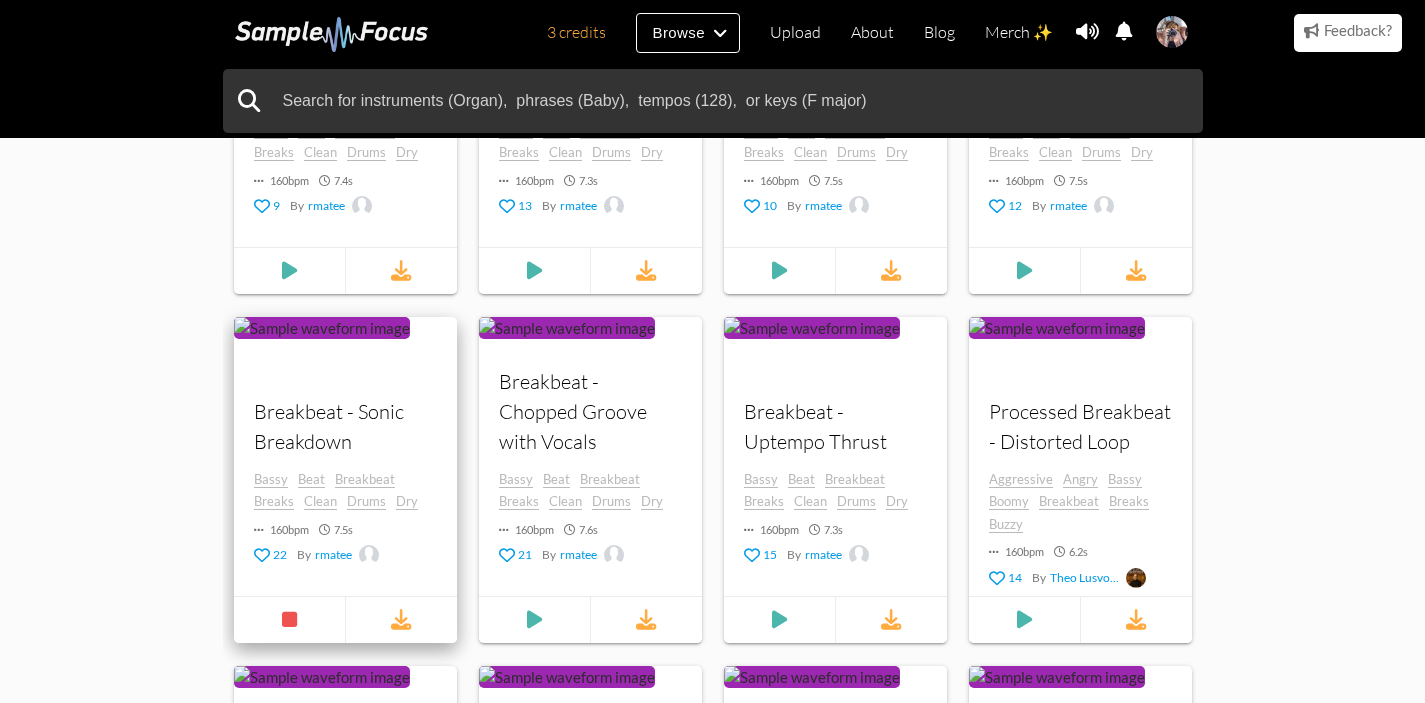 scroll, scrollTop: 7446, scrollLeft: 0, axis: vertical 